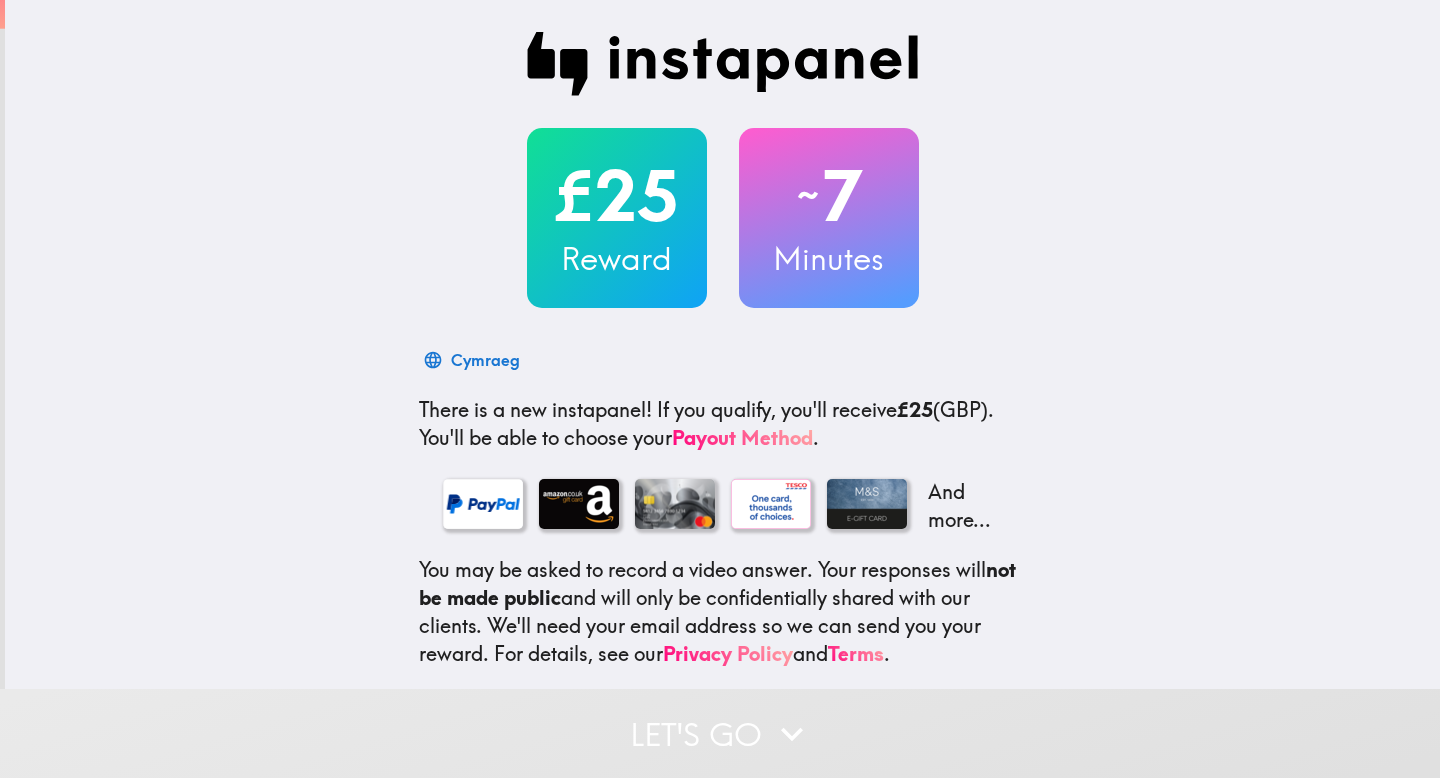 scroll, scrollTop: 0, scrollLeft: 0, axis: both 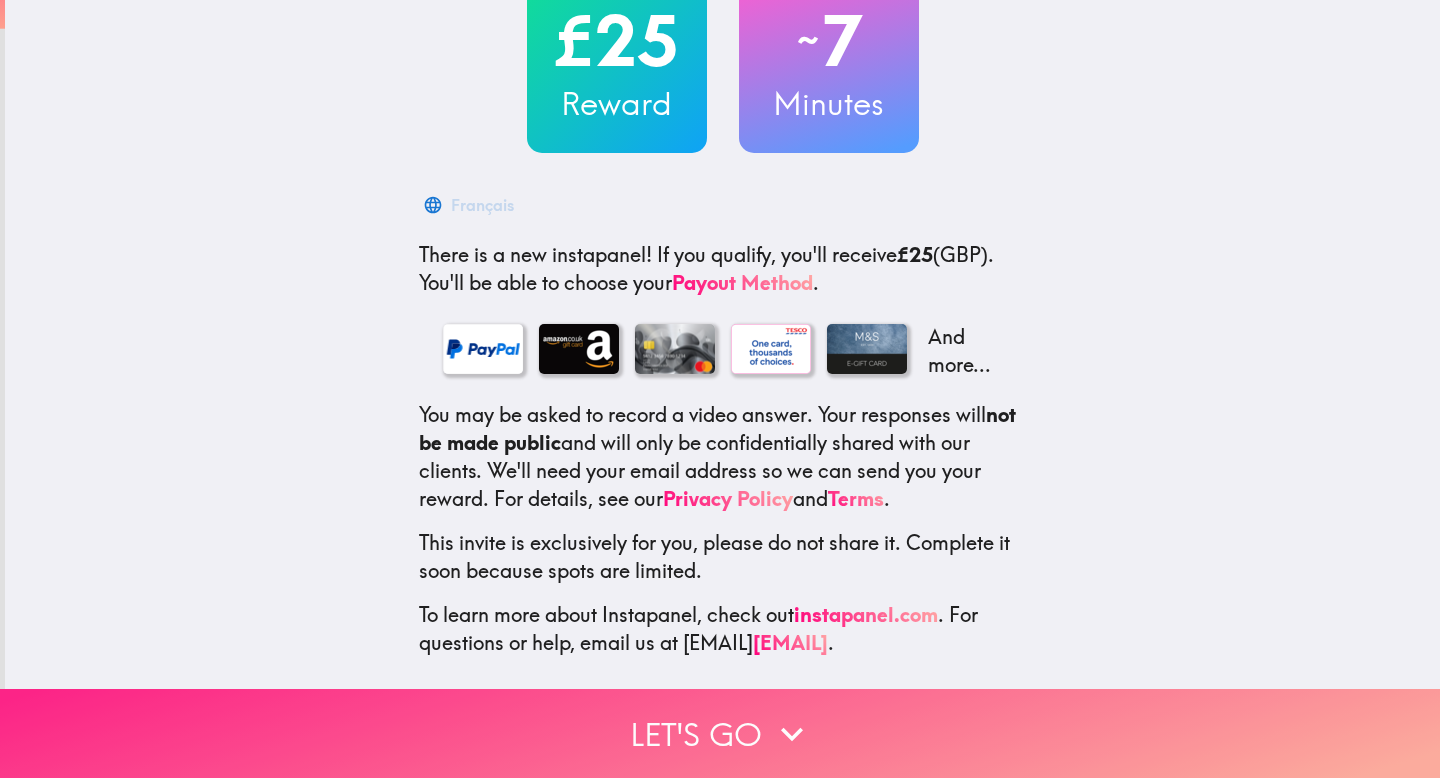 click on "Let's go" at bounding box center [720, 733] 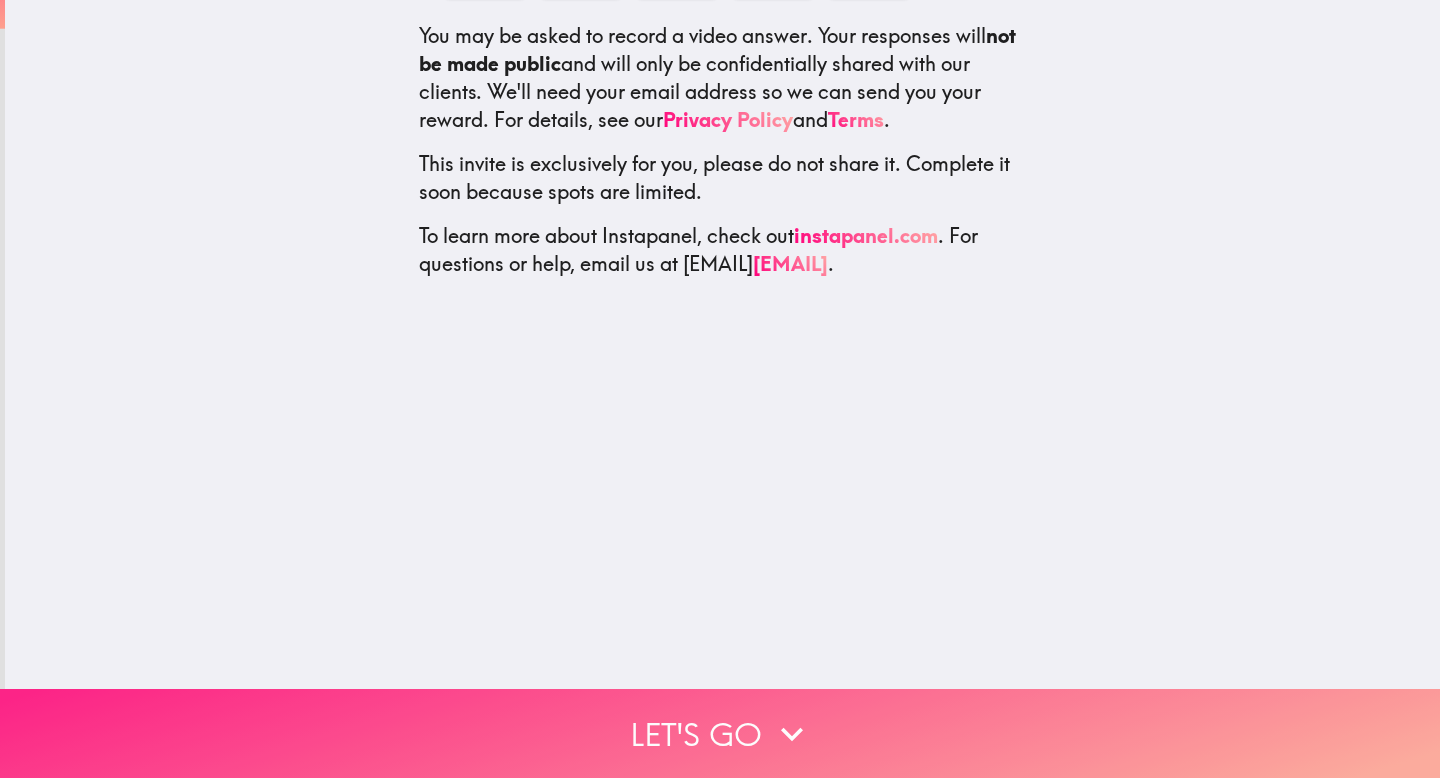 scroll, scrollTop: 0, scrollLeft: 0, axis: both 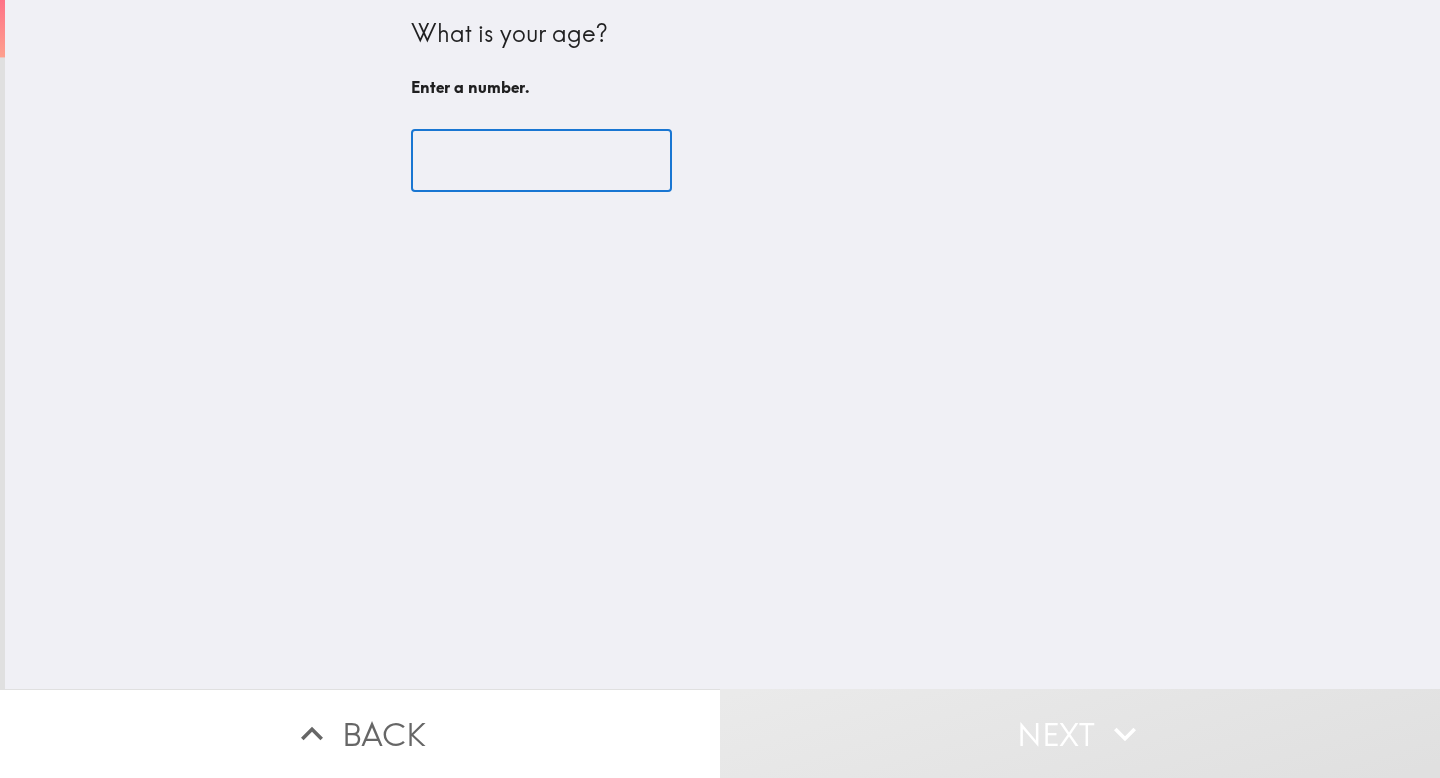 click at bounding box center (541, 161) 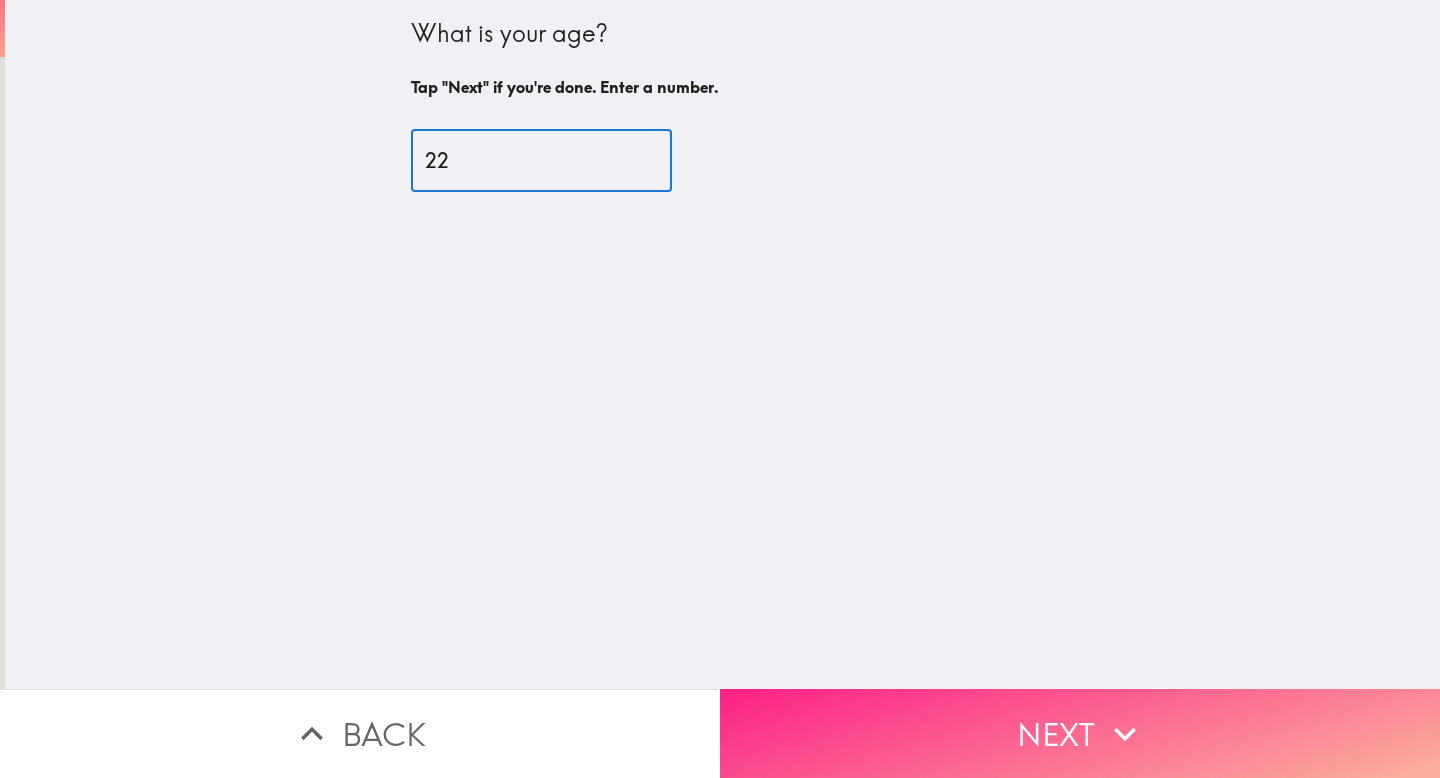 type on "22" 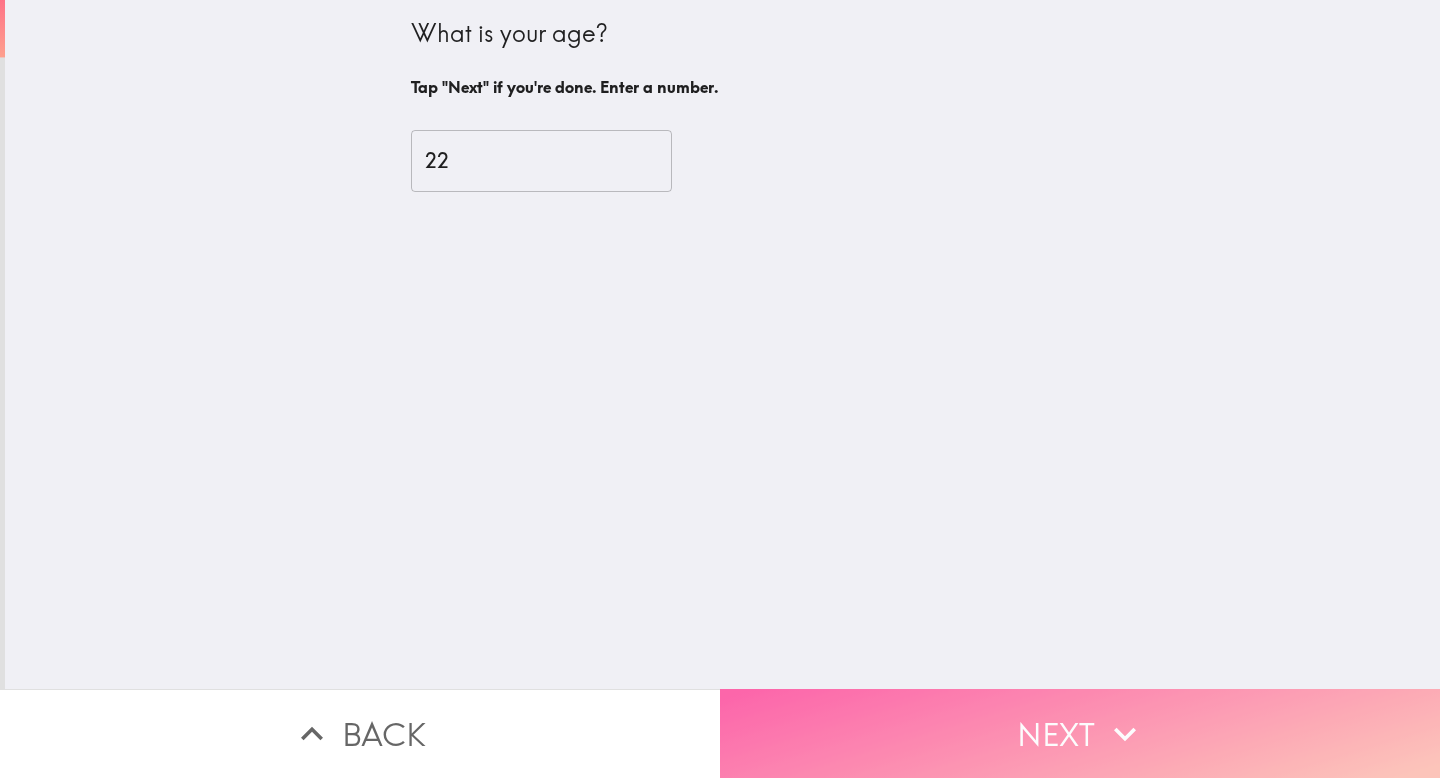 click on "Next" at bounding box center [1080, 733] 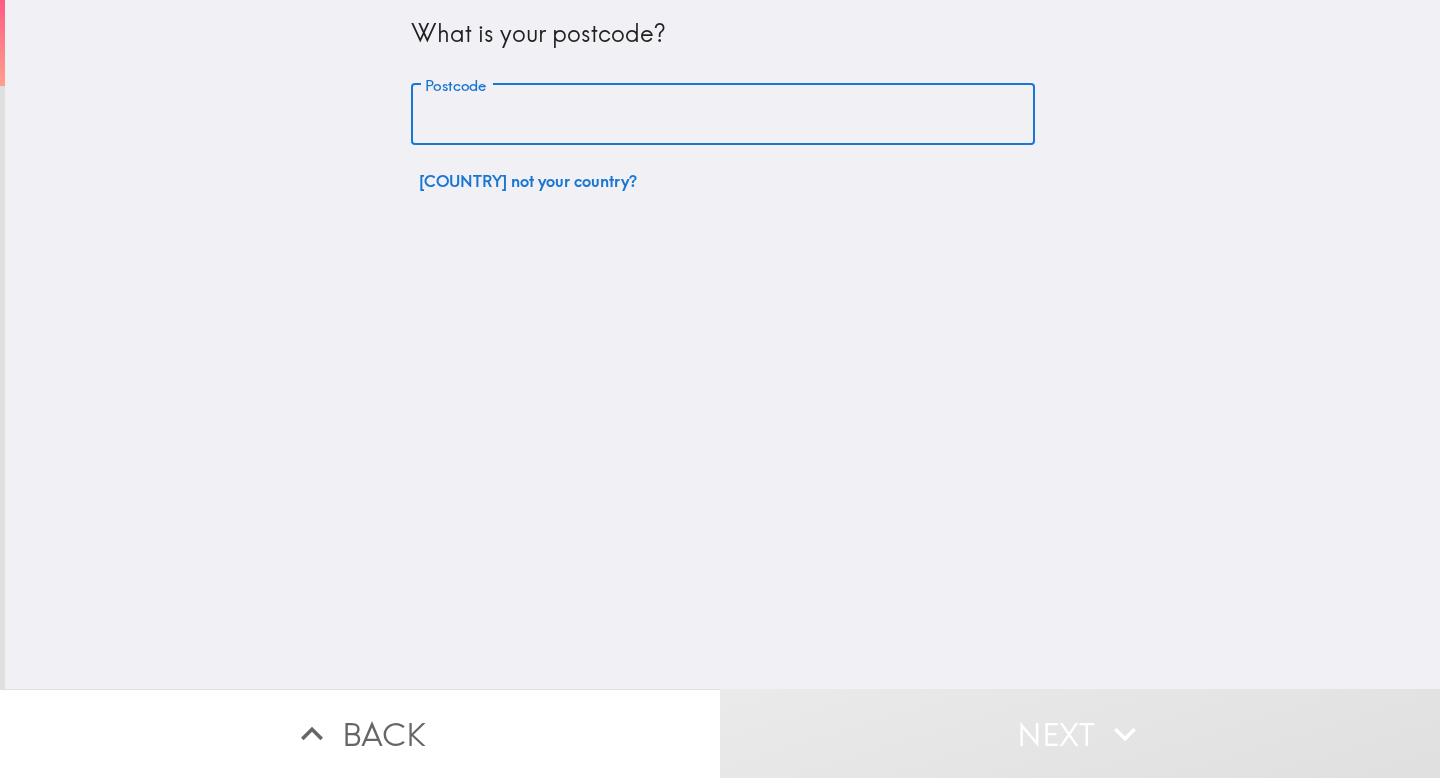 click on "Postcode" at bounding box center [723, 115] 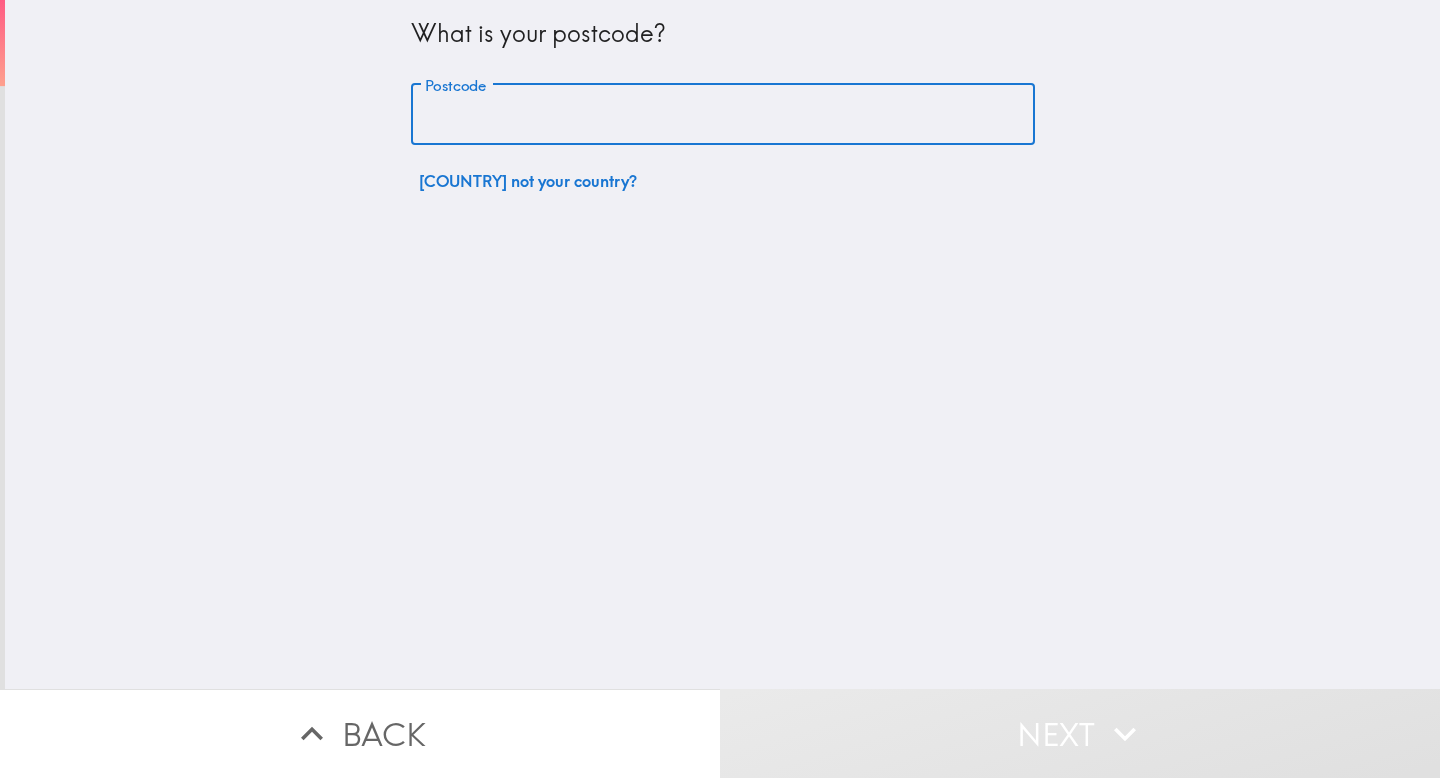 type on "[POSTCODE]" 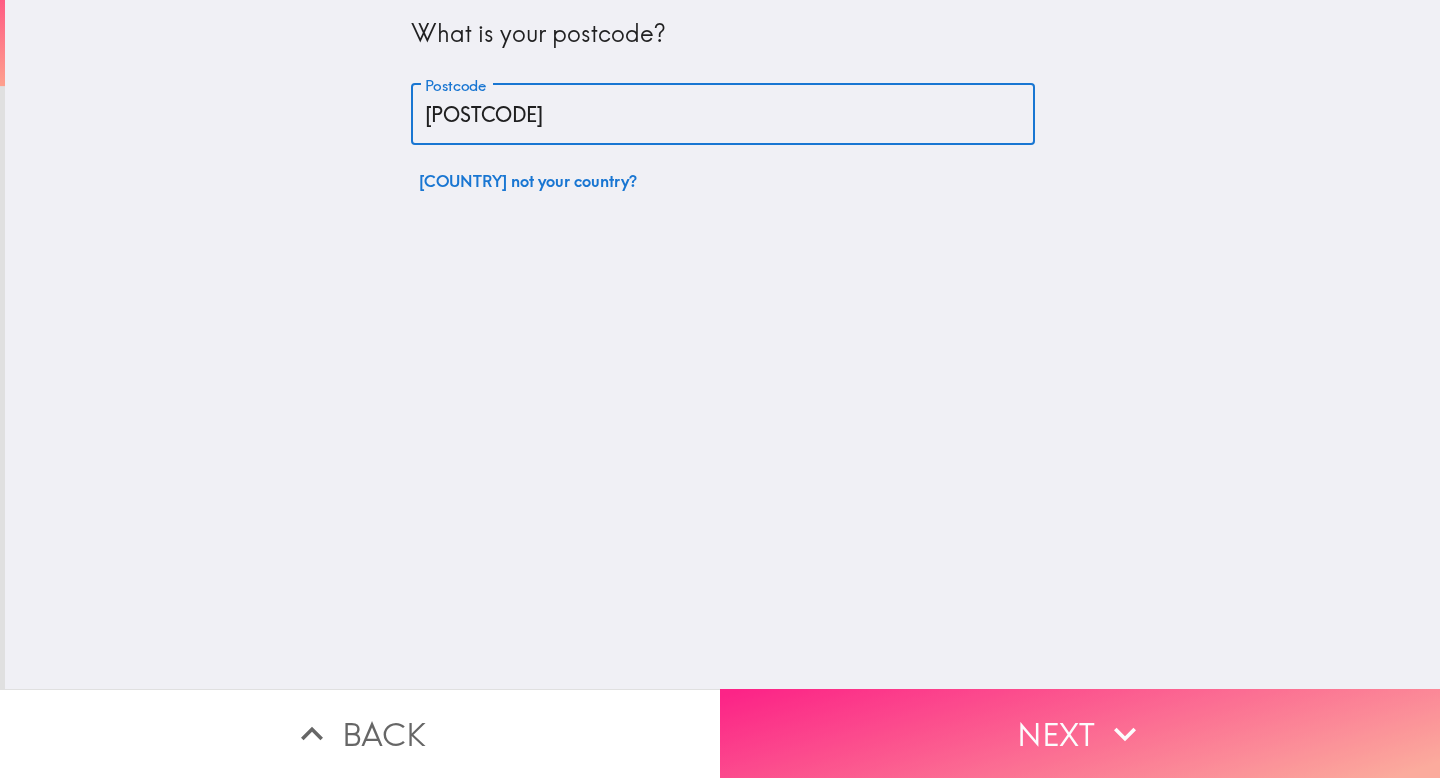 click on "Next" at bounding box center [1080, 733] 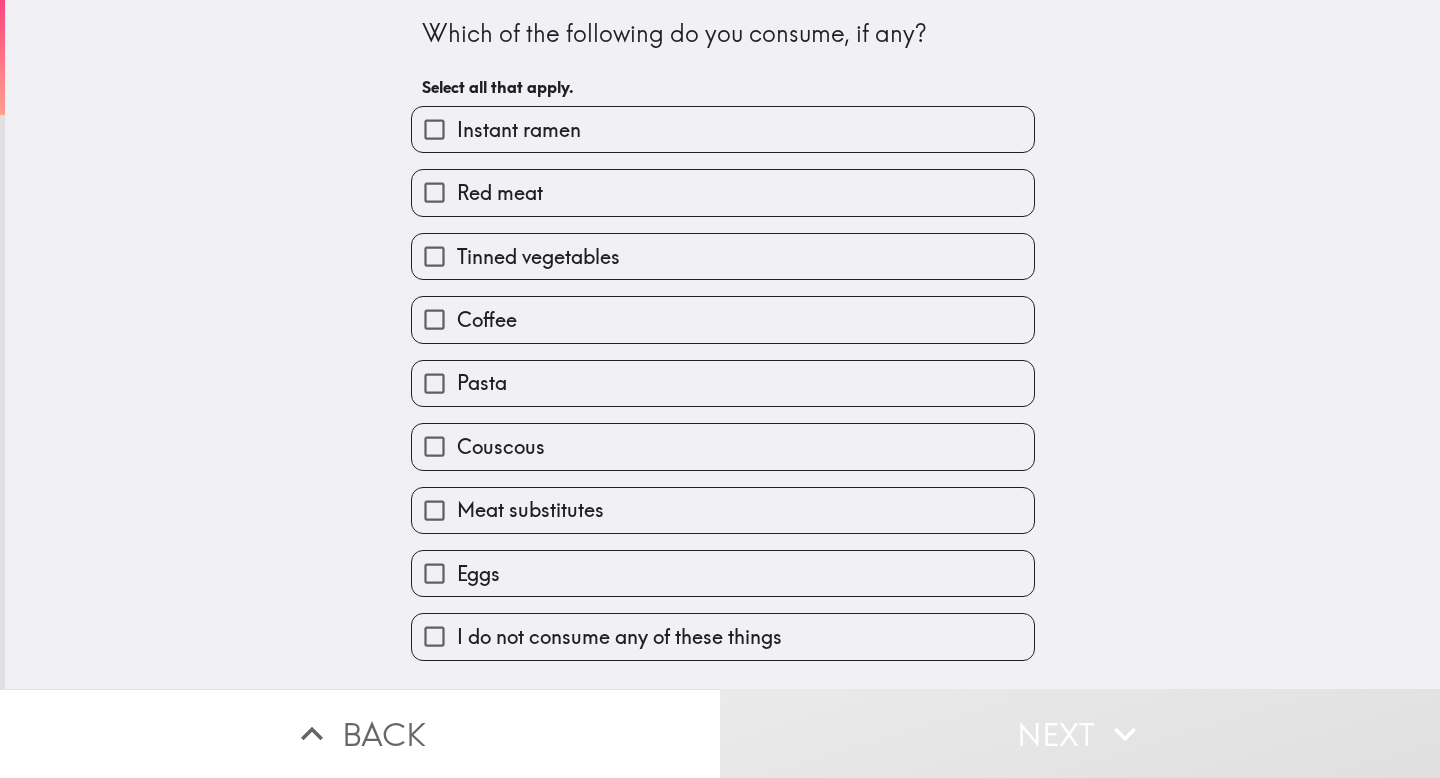 click on "Red meat" at bounding box center (723, 192) 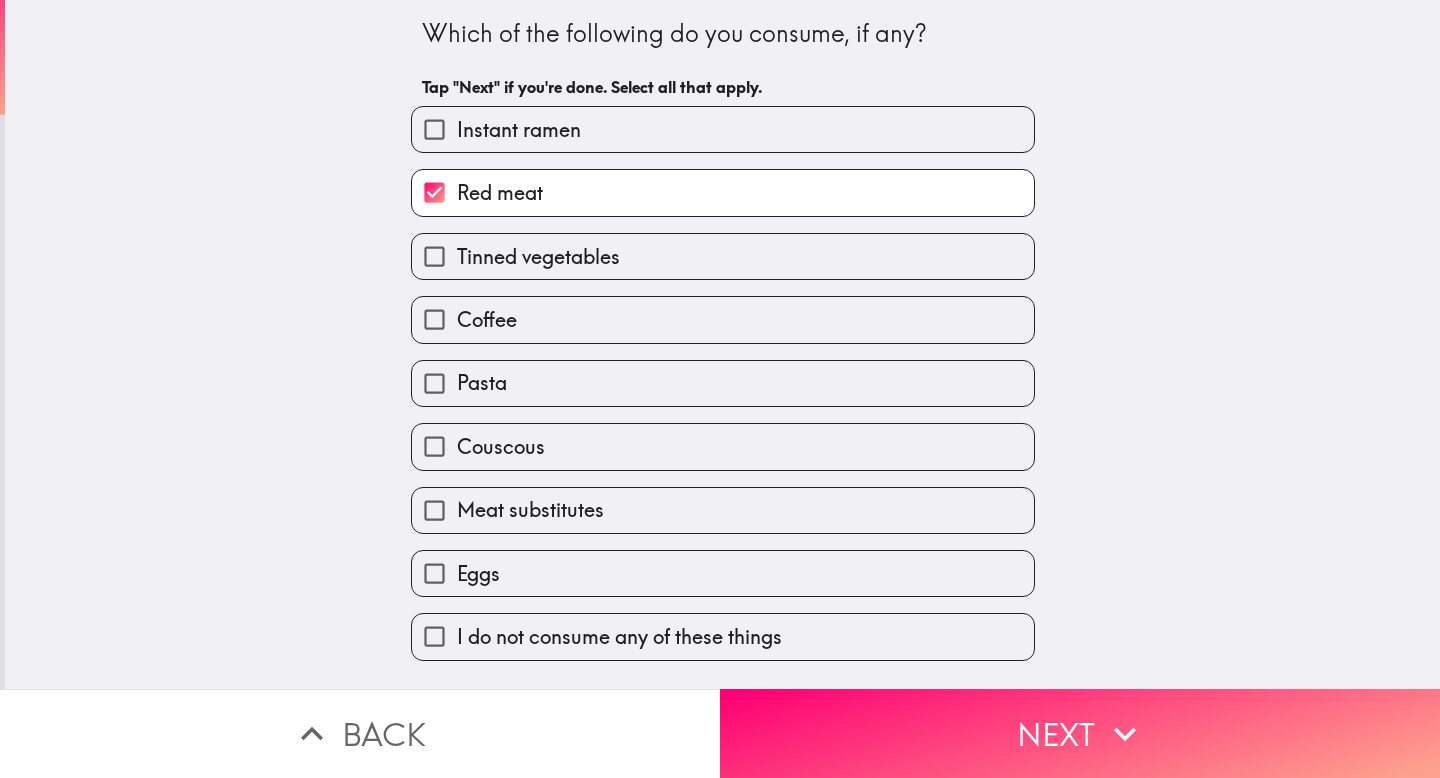 click on "Tinned vegetables" at bounding box center [538, 257] 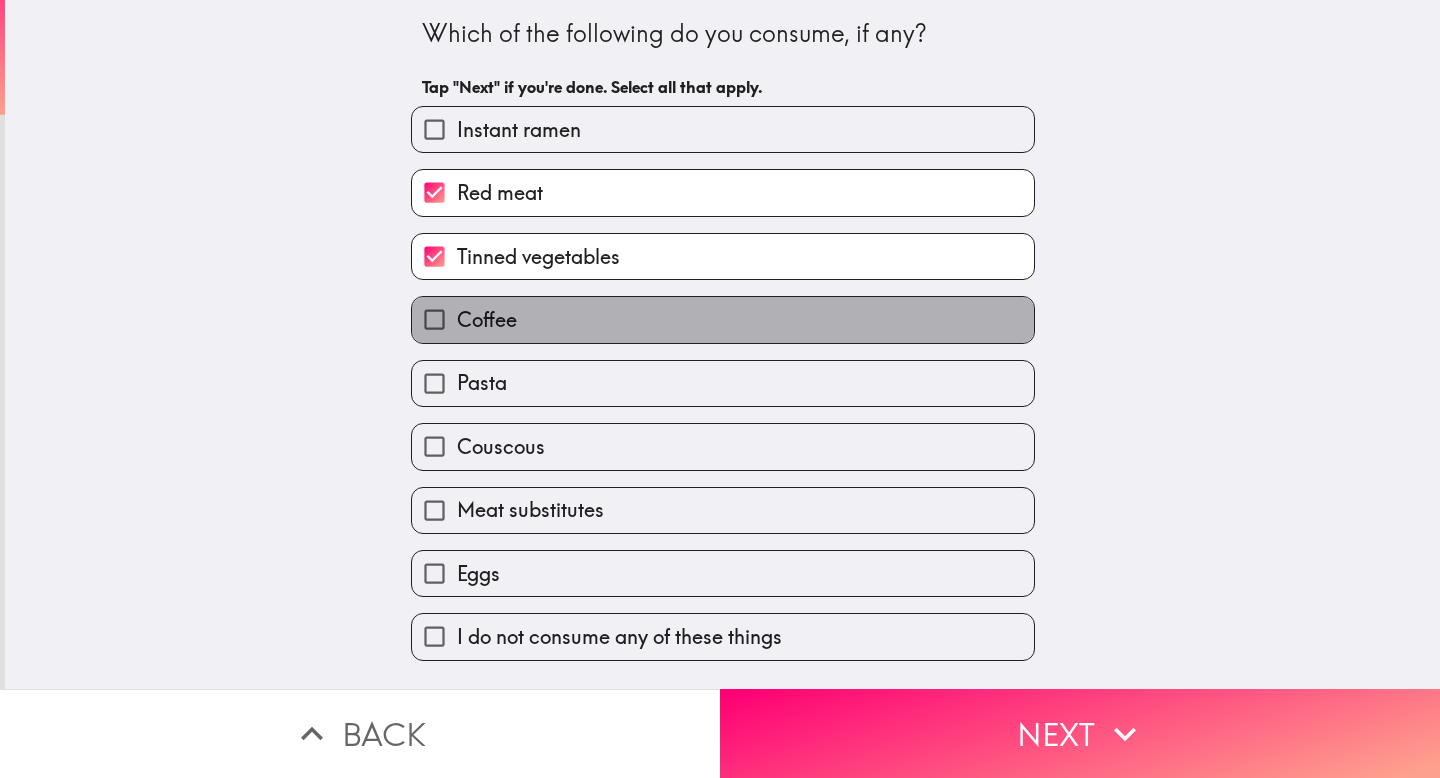 click on "Coffee" at bounding box center (723, 319) 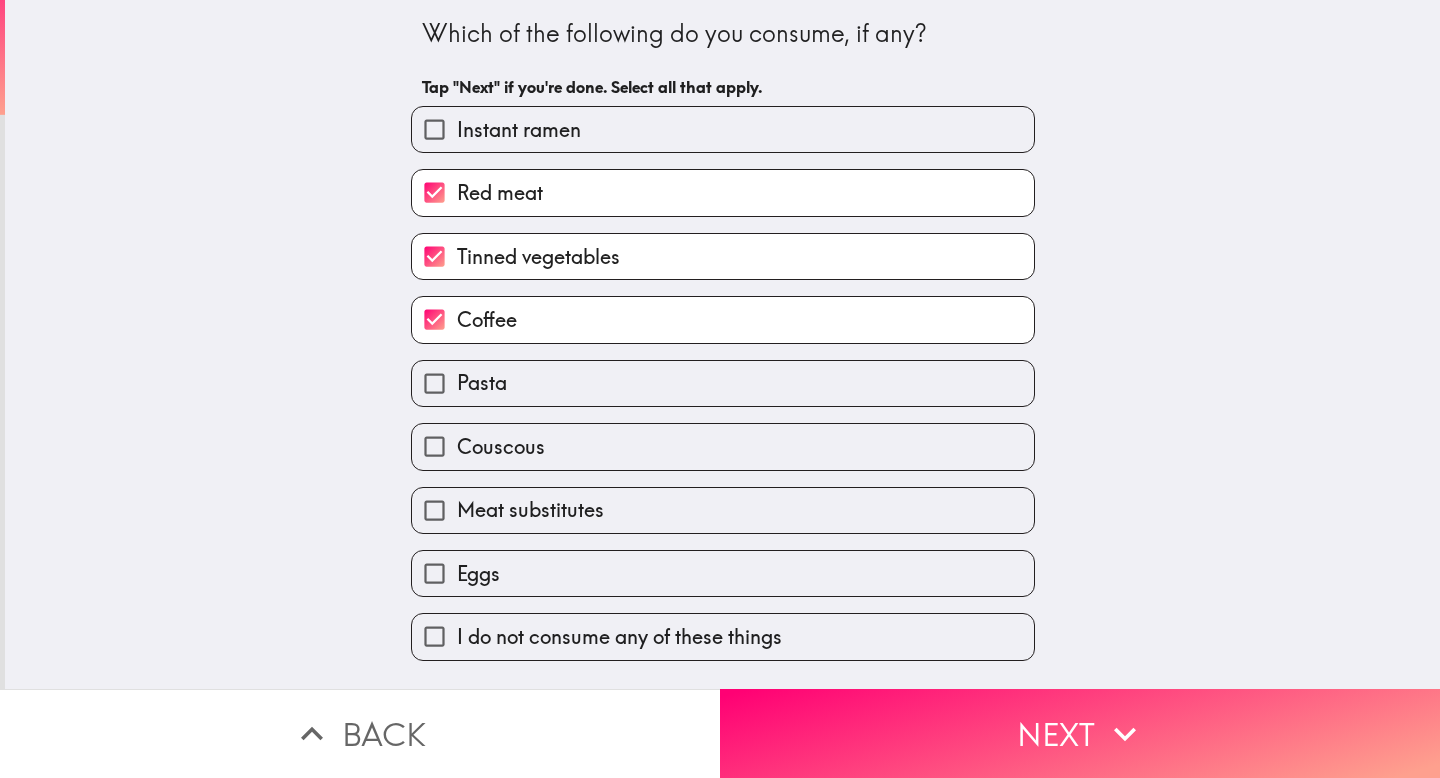 click on "Pasta" at bounding box center (723, 383) 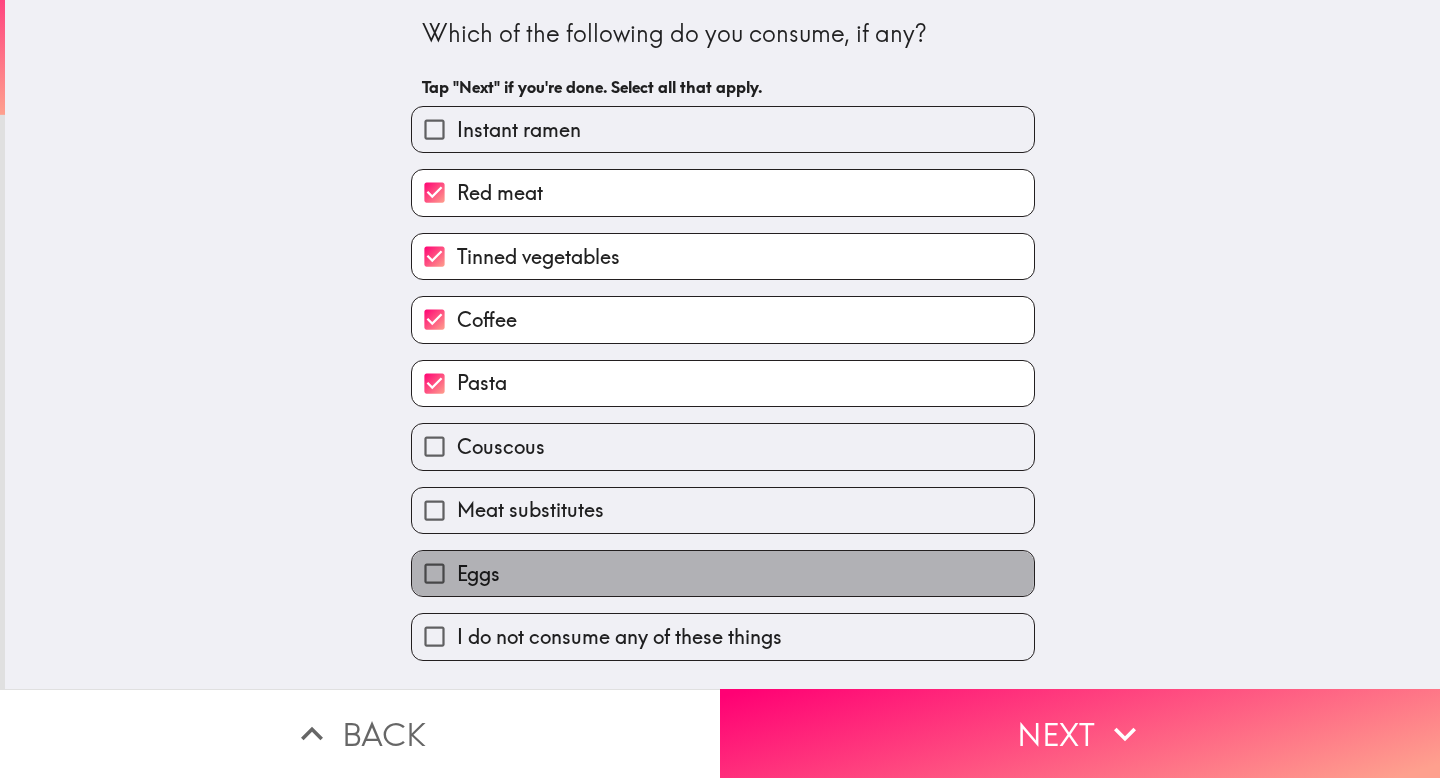 click on "Eggs" at bounding box center [723, 573] 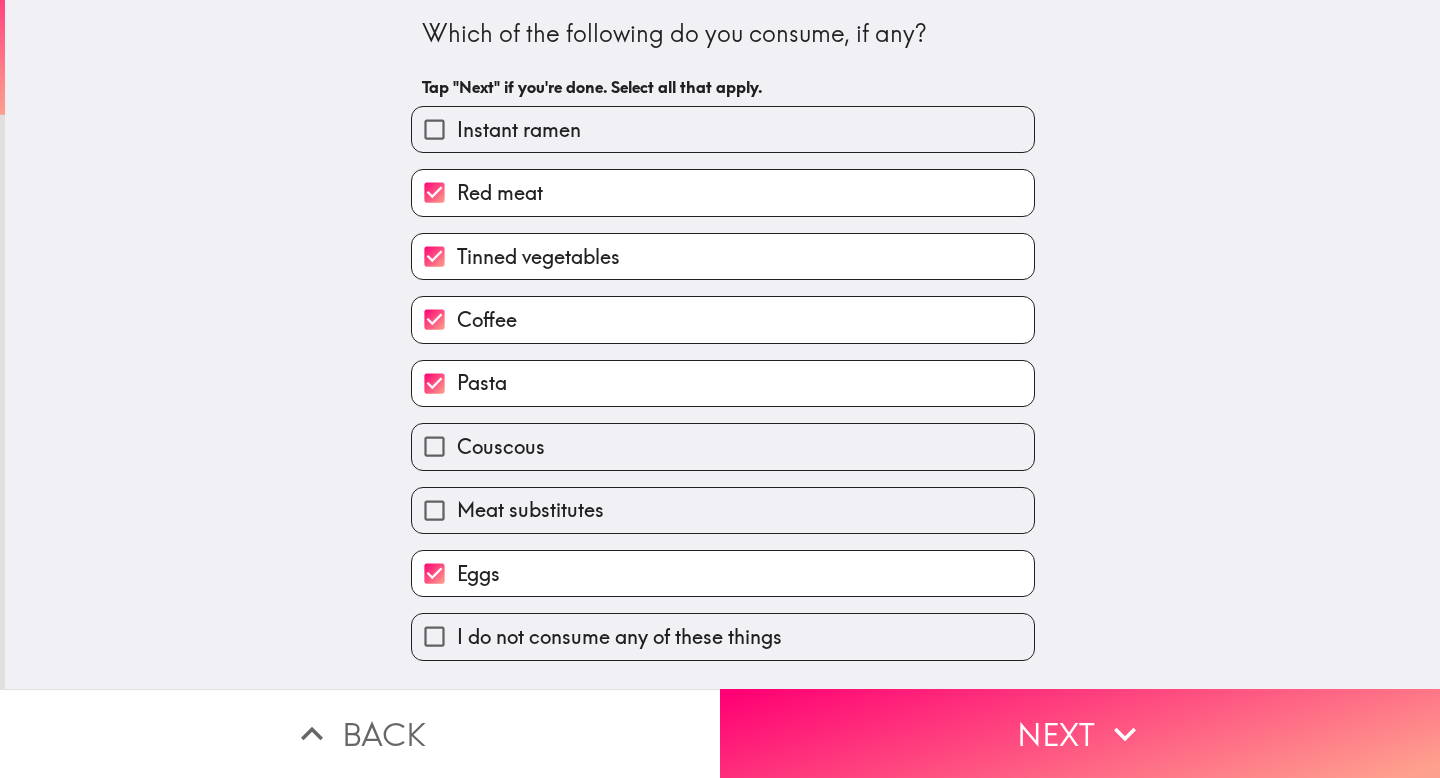 click on "Instant ramen" at bounding box center [723, 129] 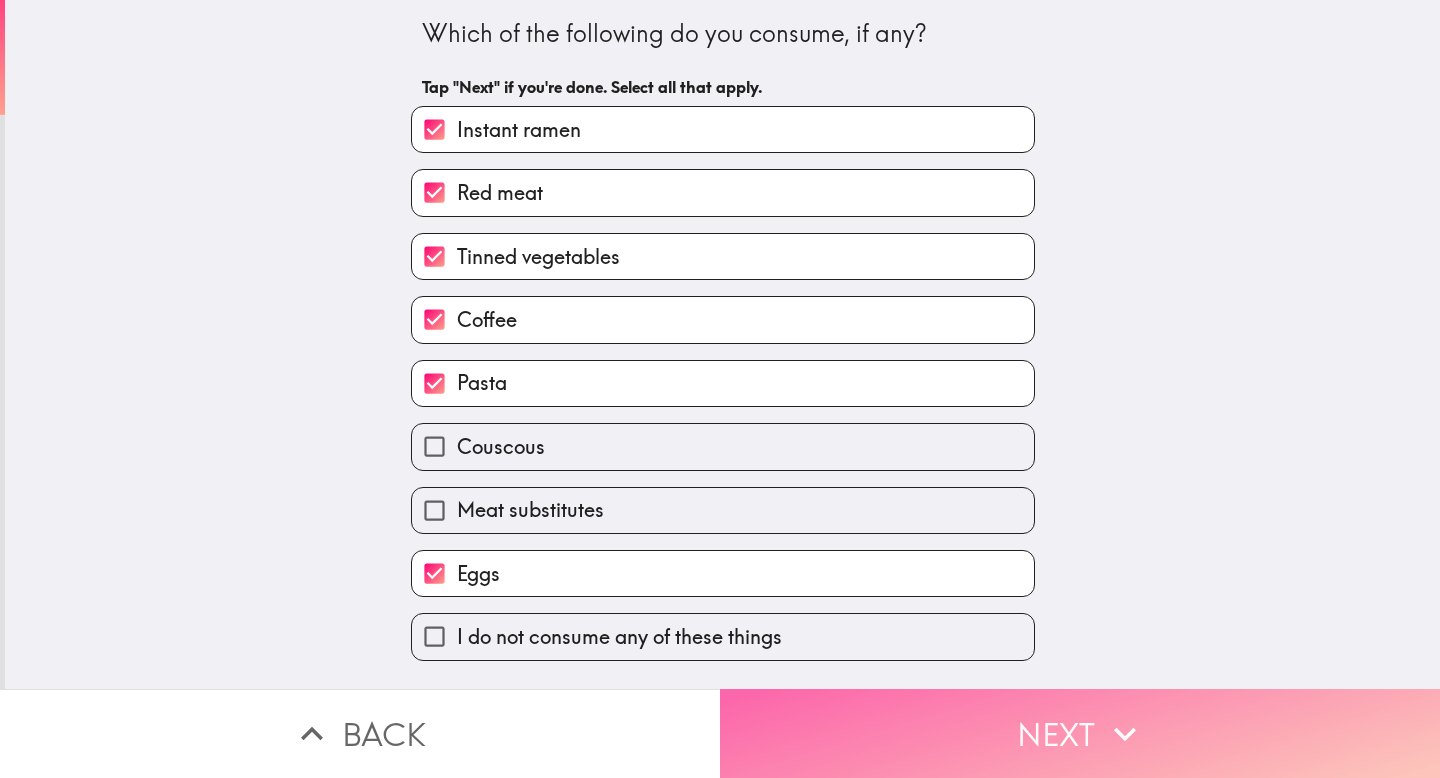 click on "Next" at bounding box center (1080, 733) 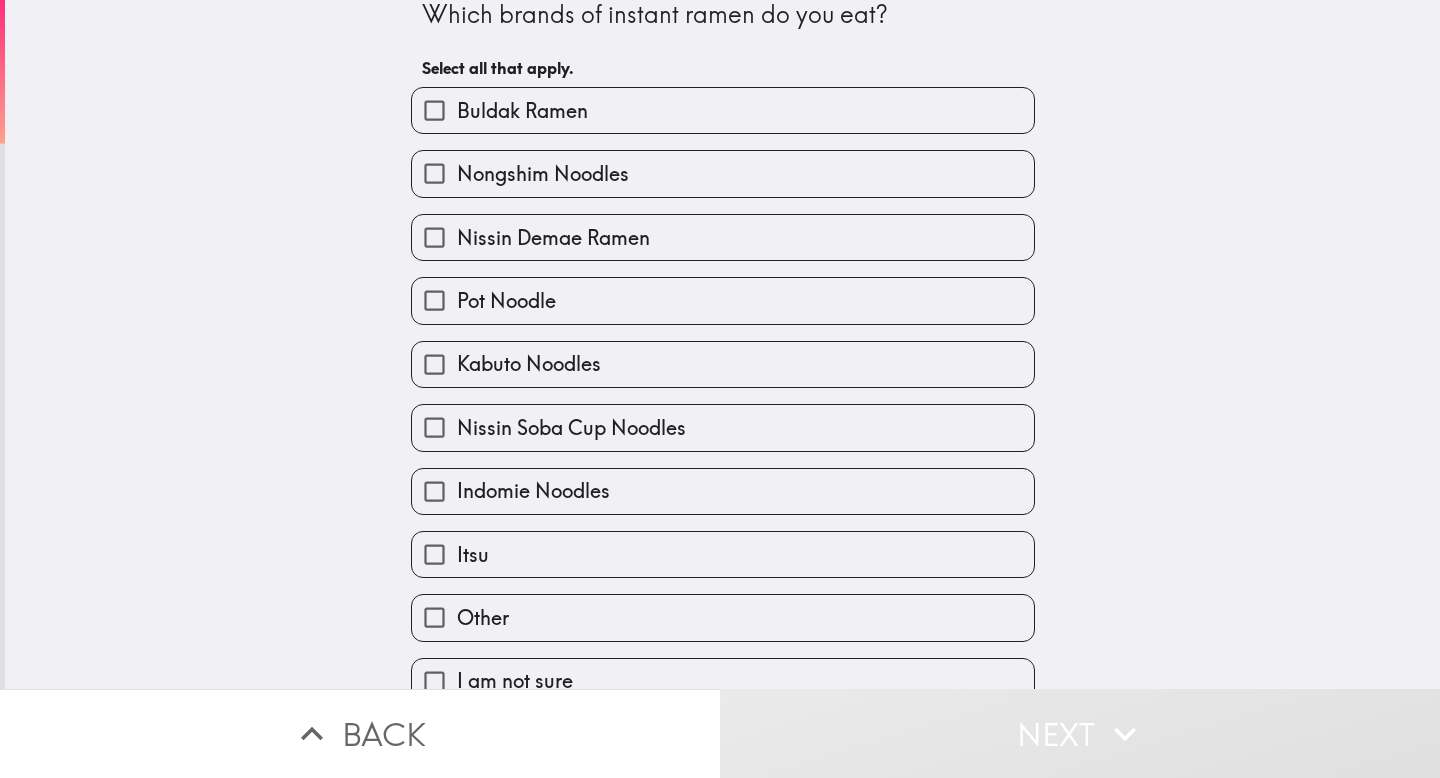scroll, scrollTop: 20, scrollLeft: 0, axis: vertical 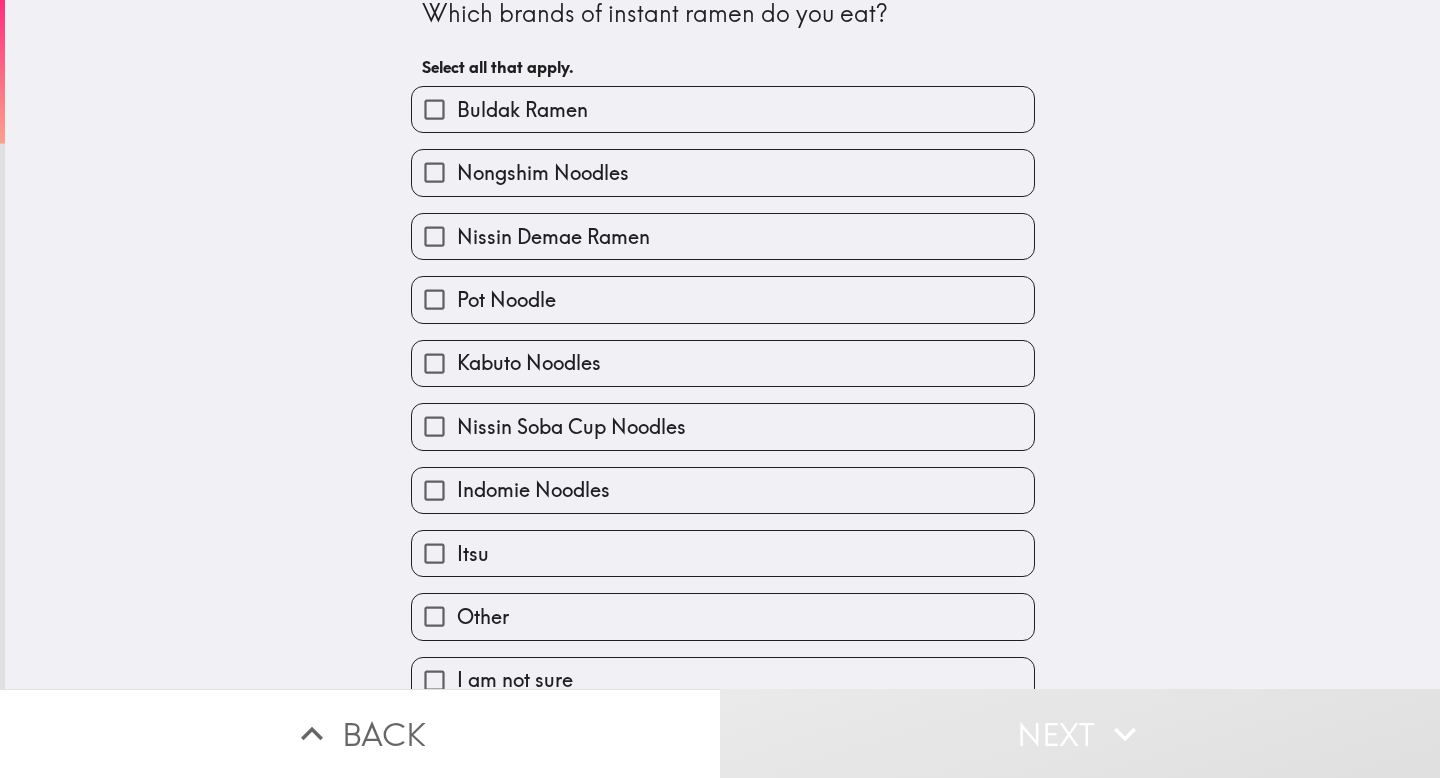 click on "Buldak Ramen" at bounding box center (522, 110) 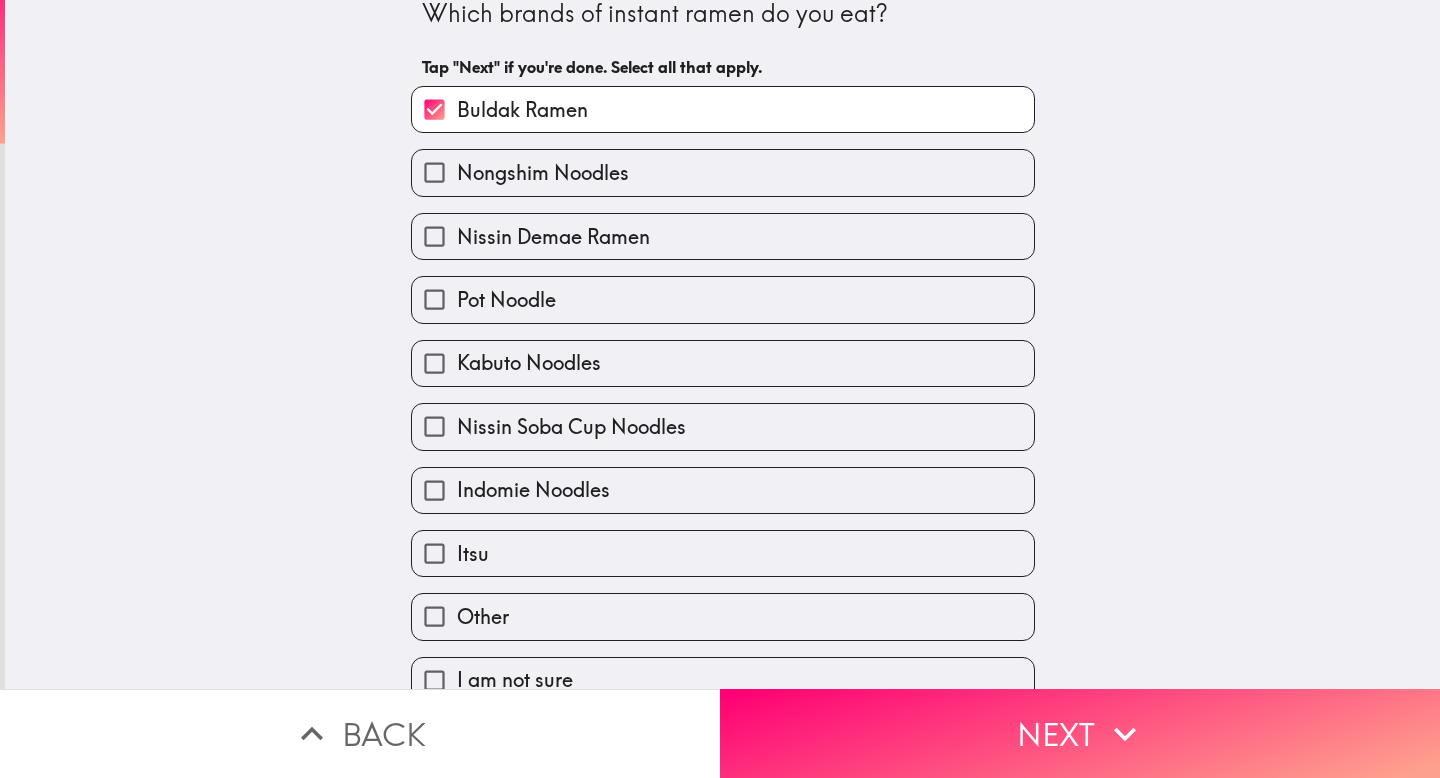 scroll, scrollTop: 45, scrollLeft: 0, axis: vertical 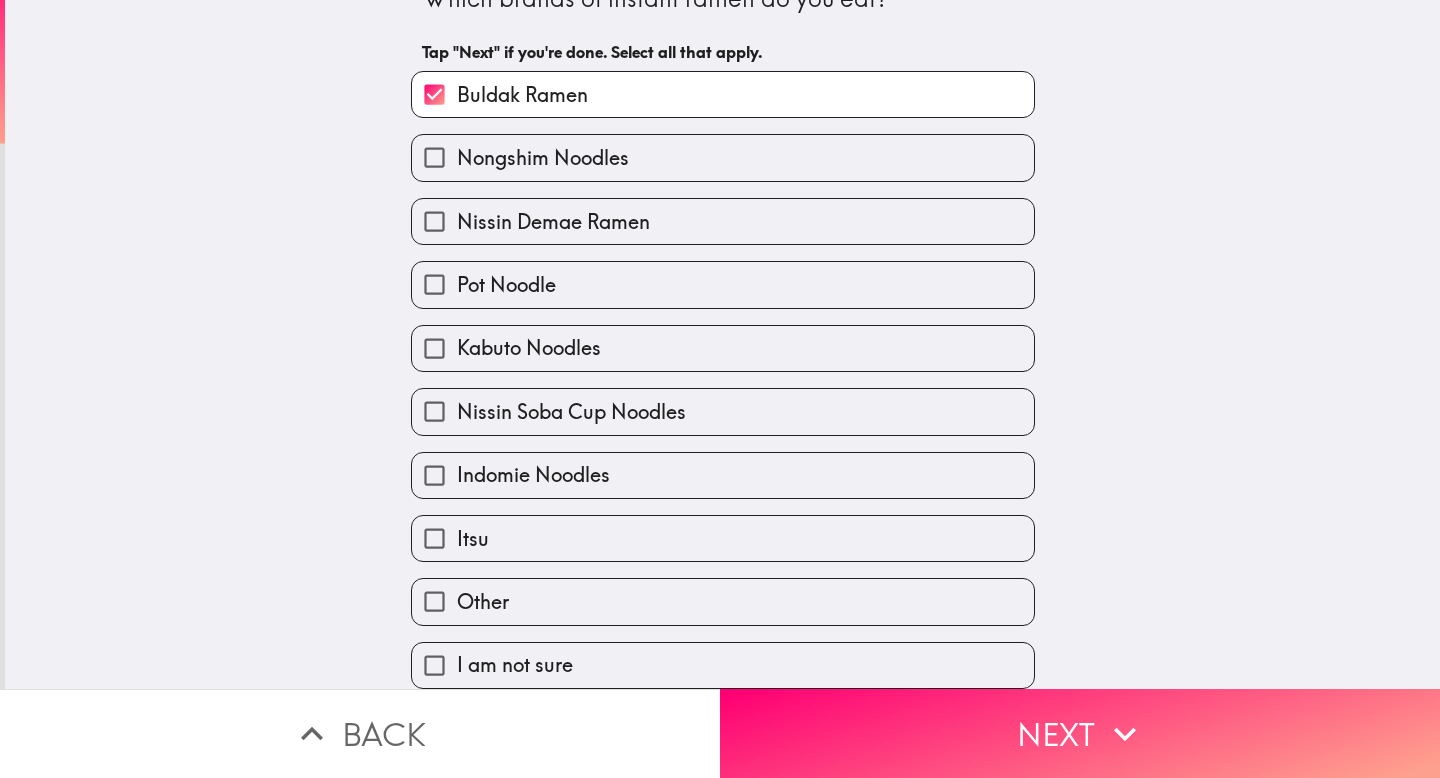 click on "Pot Noodle" at bounding box center [506, 285] 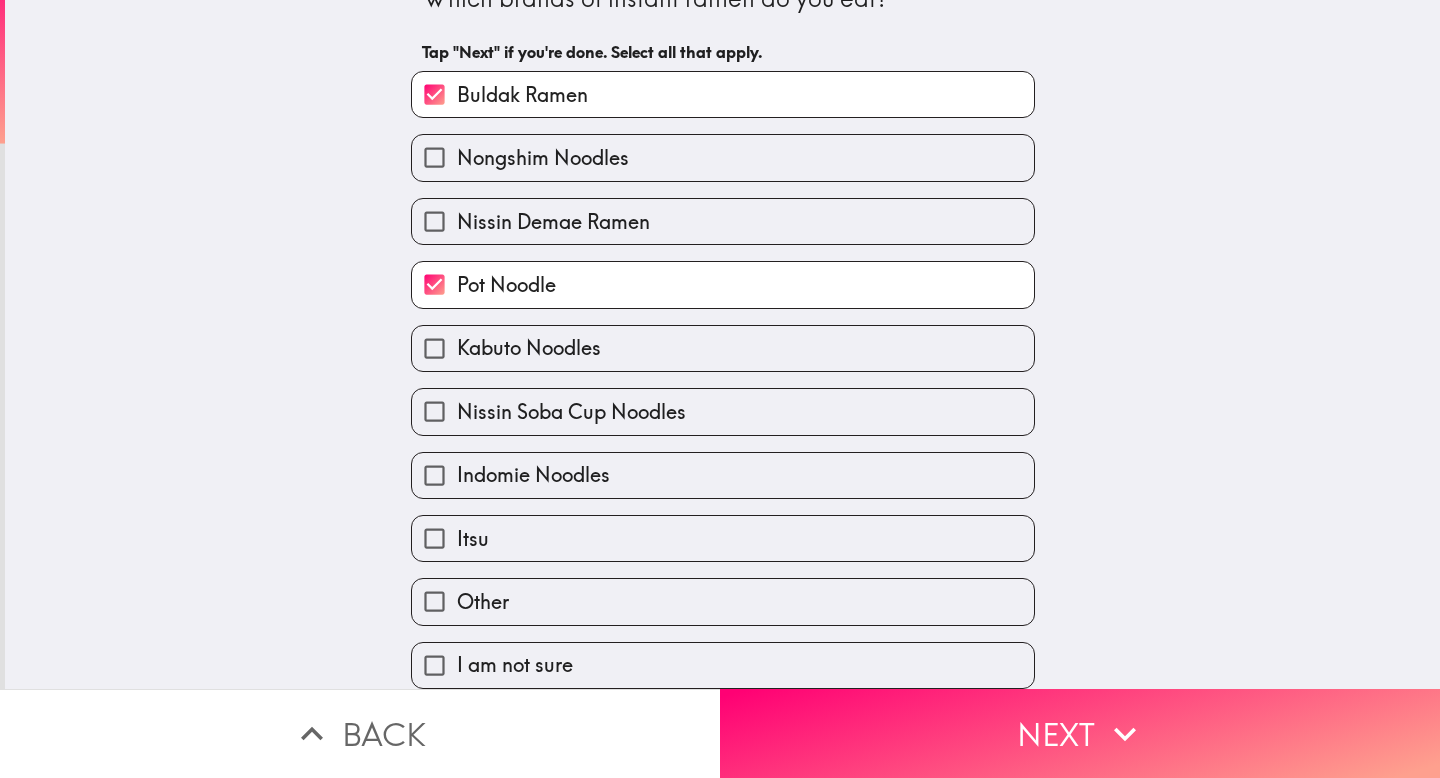 click on "Other" at bounding box center [723, 601] 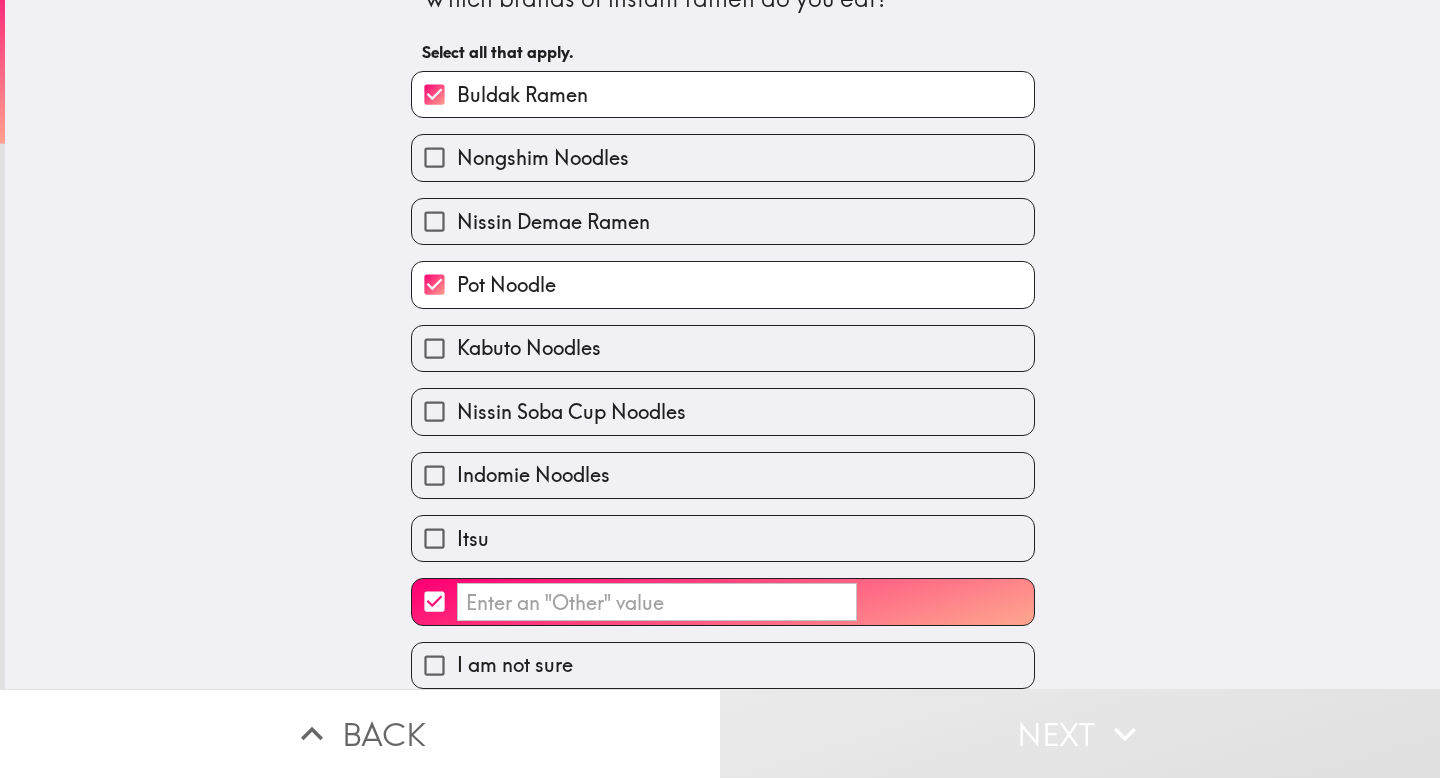click on "​" at bounding box center [723, 601] 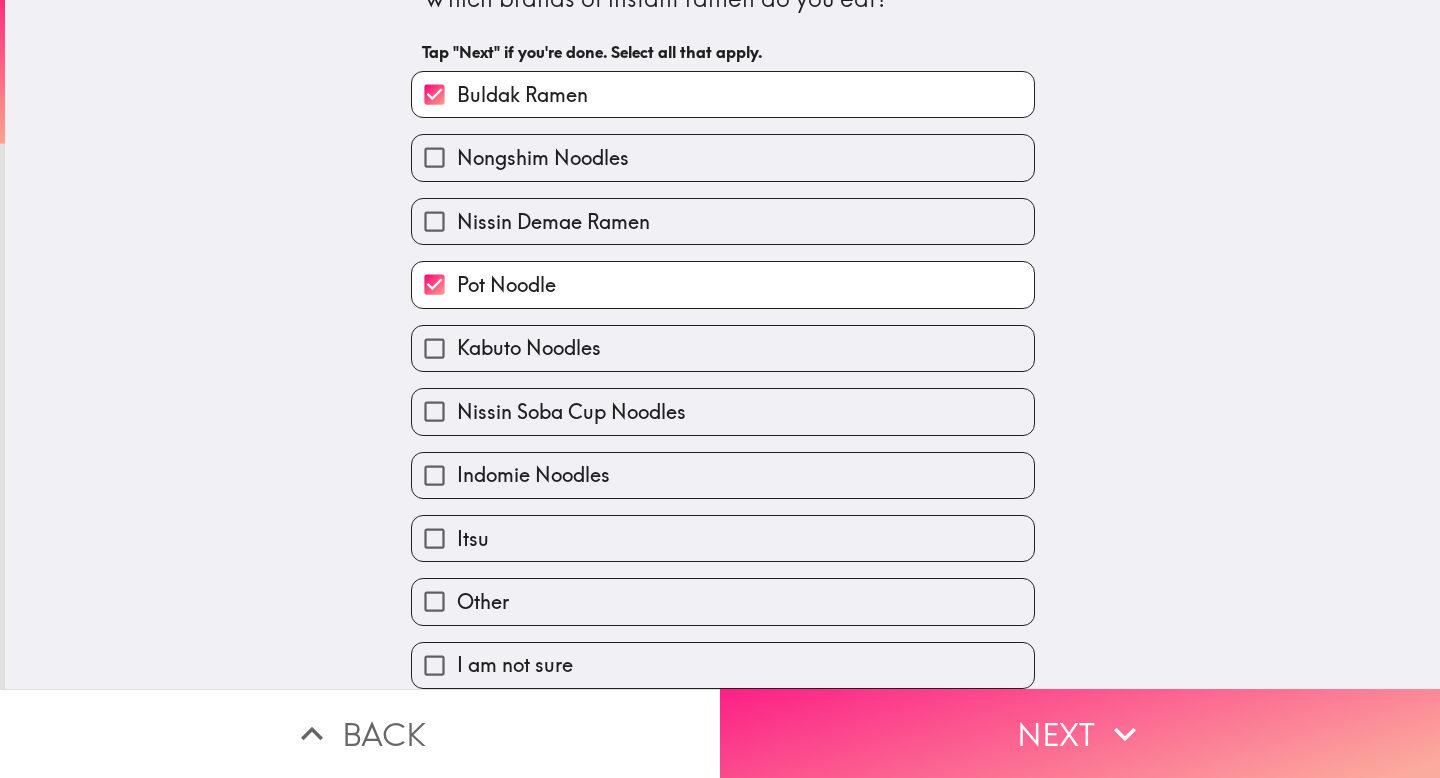 click on "Next" at bounding box center [1080, 733] 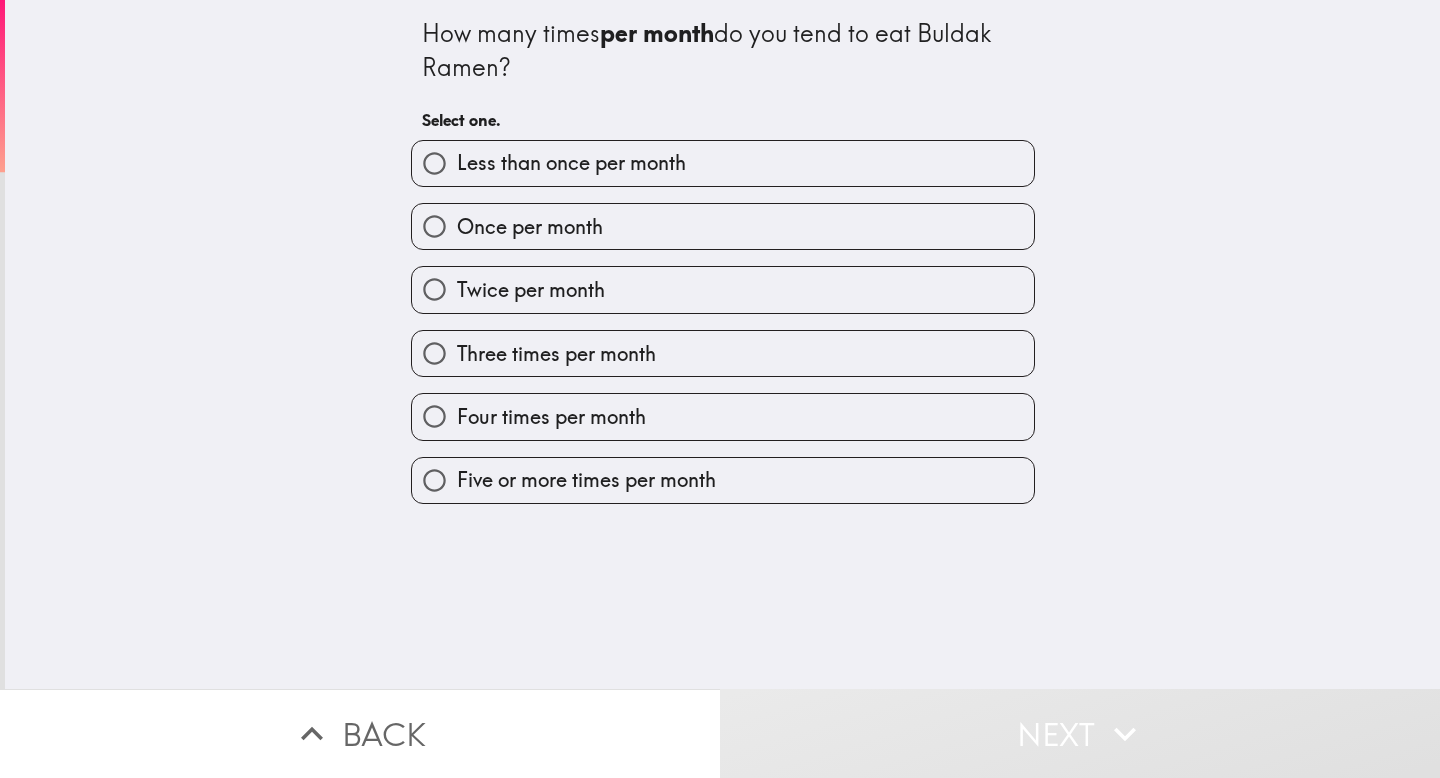 scroll, scrollTop: 0, scrollLeft: 0, axis: both 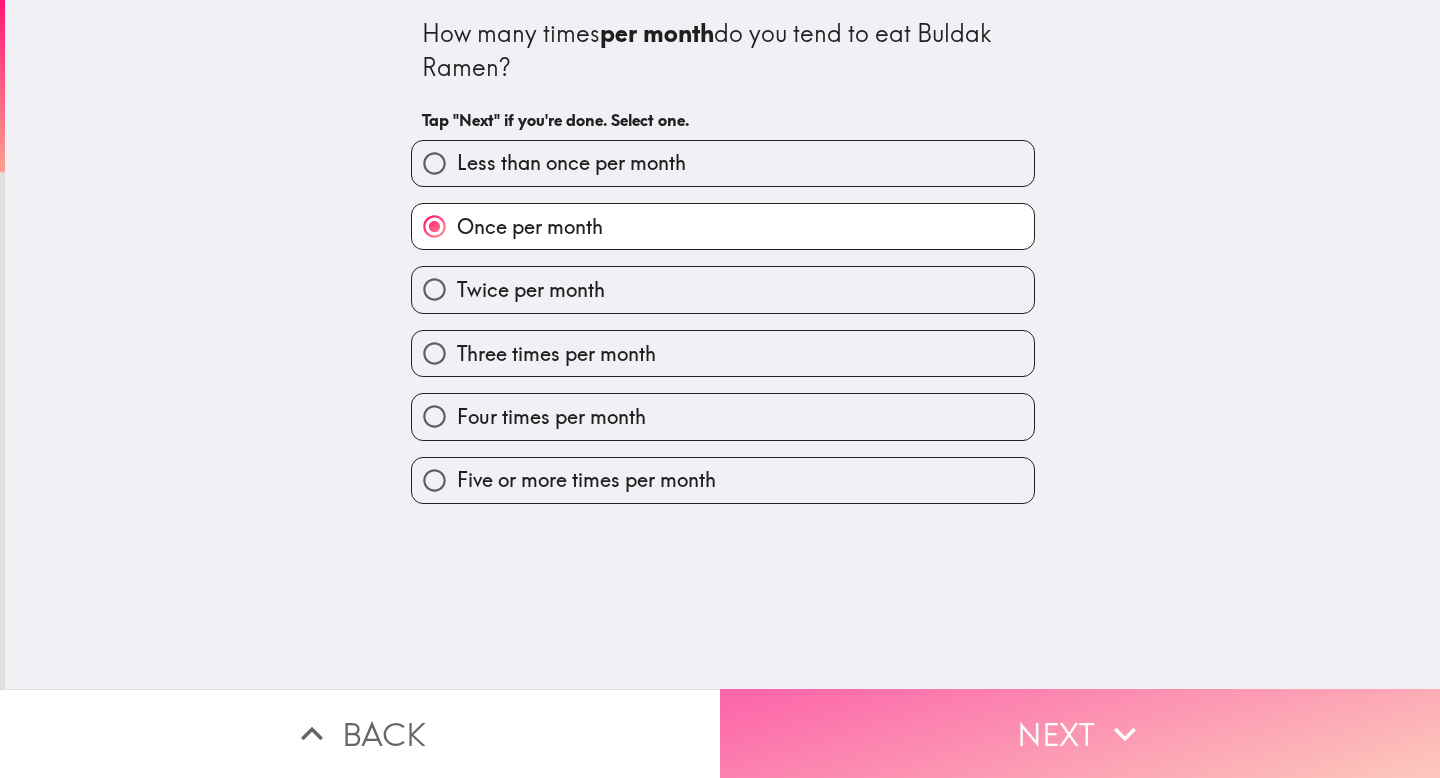 click on "Next" at bounding box center [1080, 733] 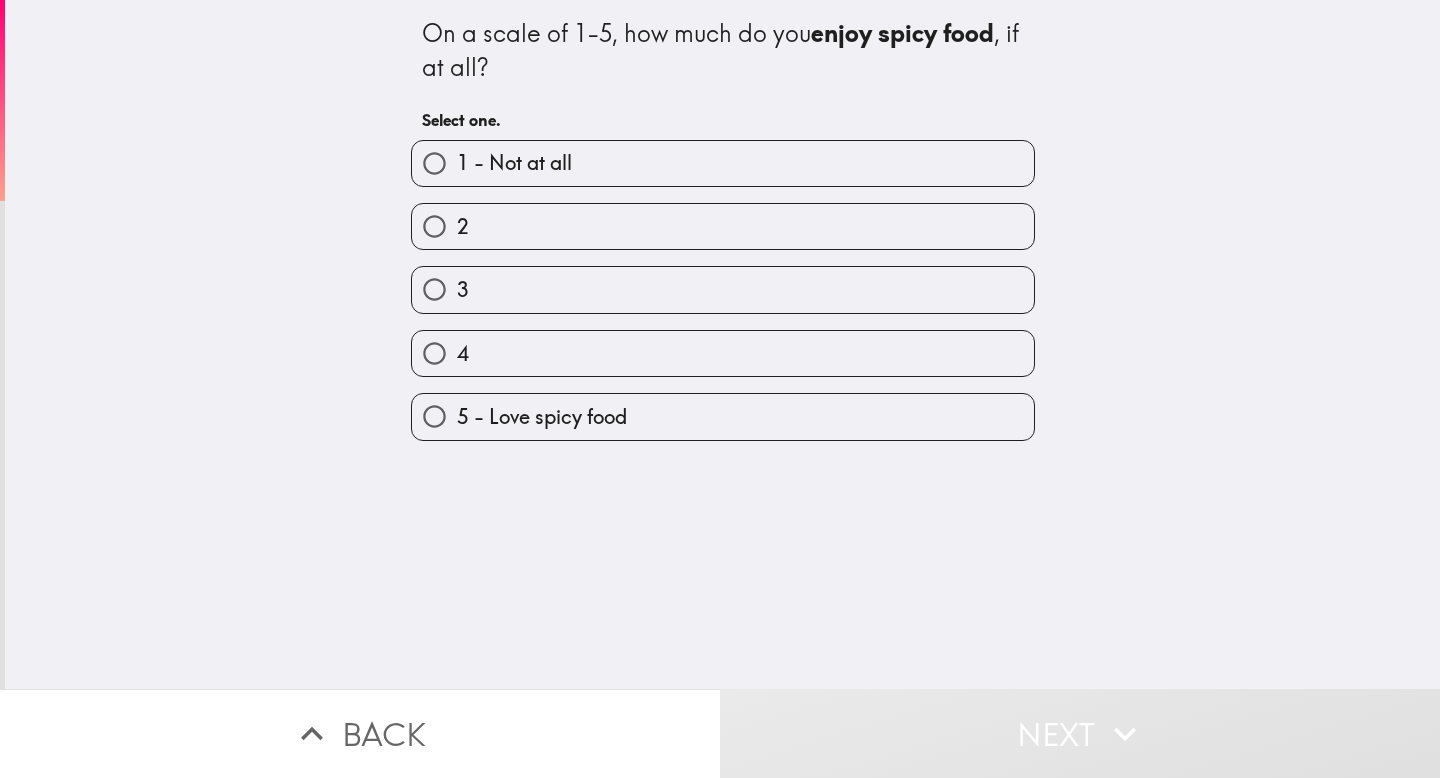 click on "4" at bounding box center [723, 353] 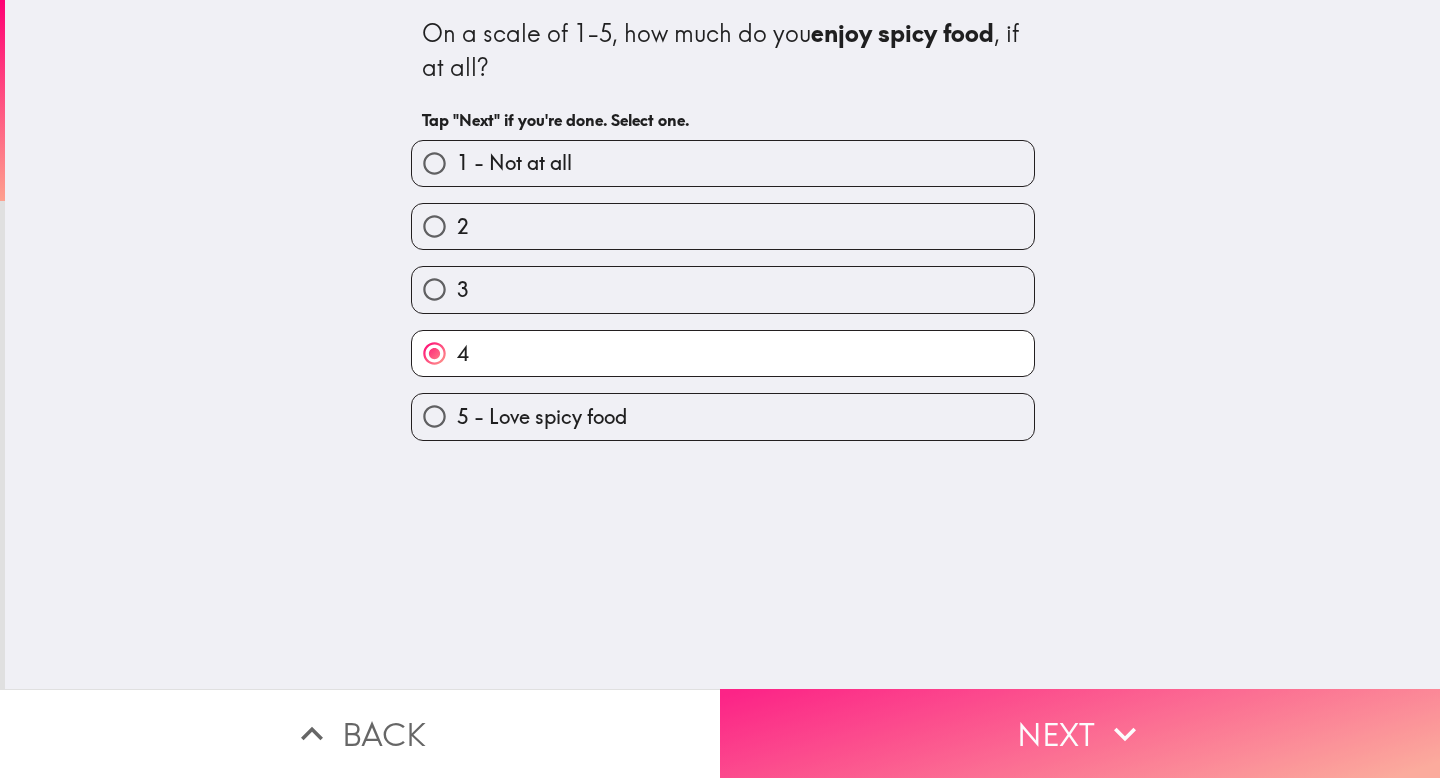 click on "Next" at bounding box center (1080, 733) 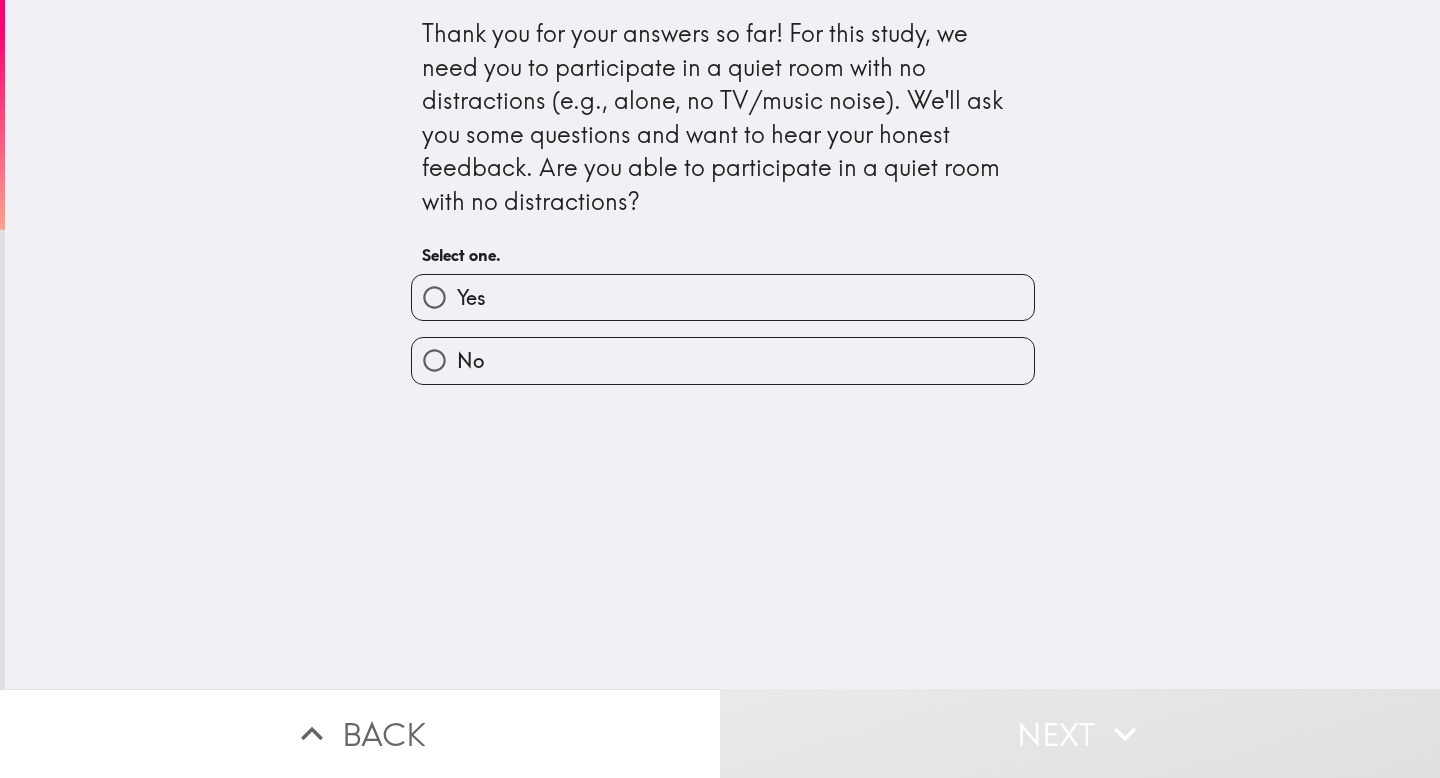 click on "Back" at bounding box center (360, 733) 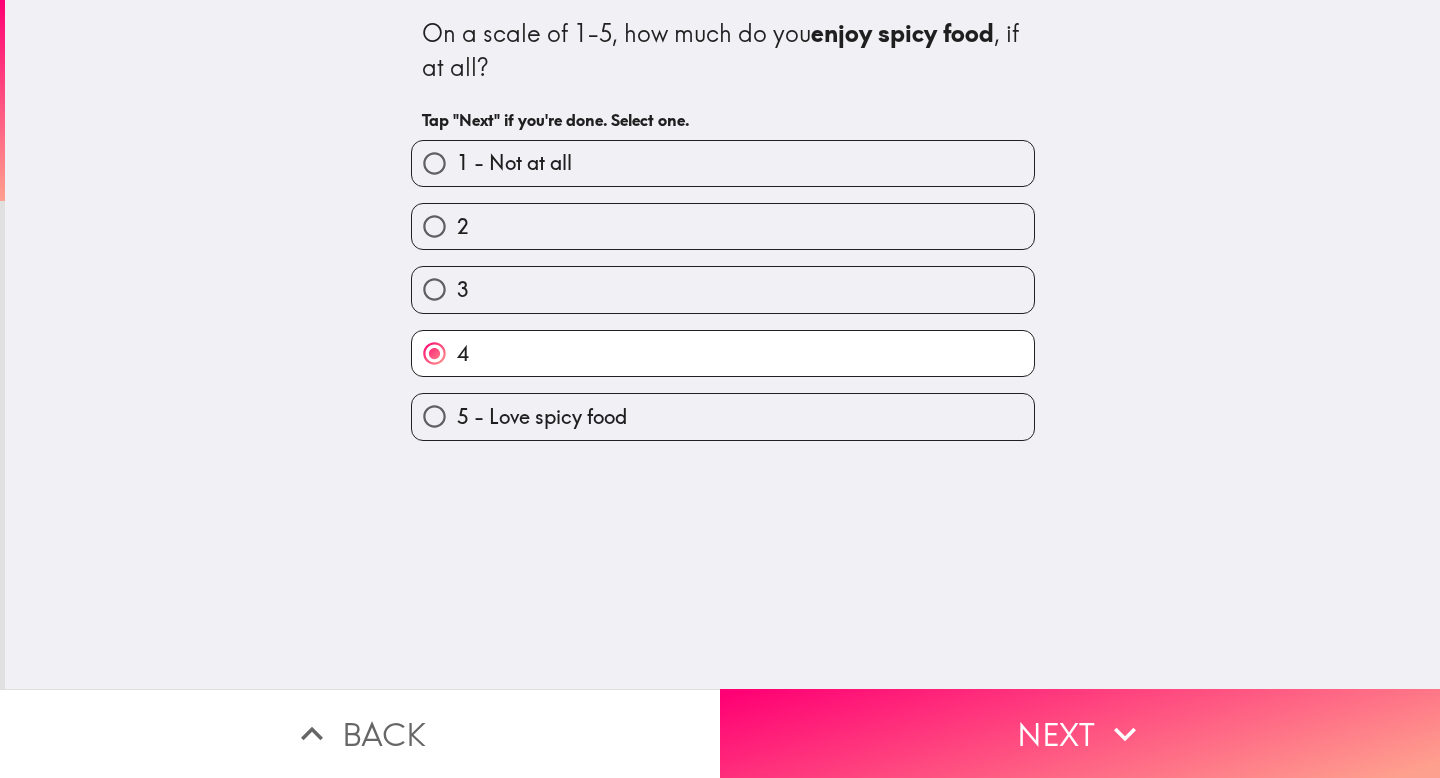 drag, startPoint x: 915, startPoint y: 777, endPoint x: 684, endPoint y: 572, distance: 308.84625 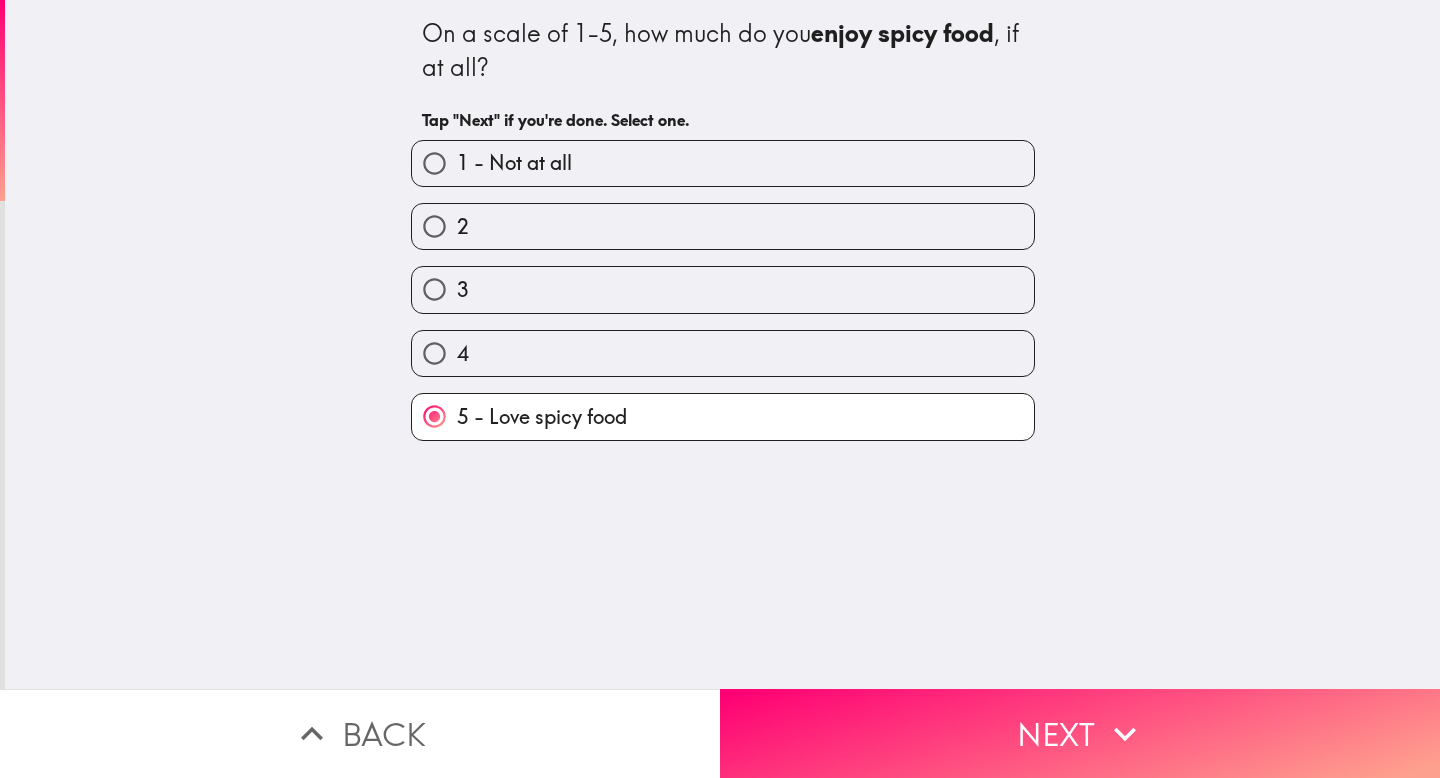 click on "5 - Love spicy food" at bounding box center (715, 408) 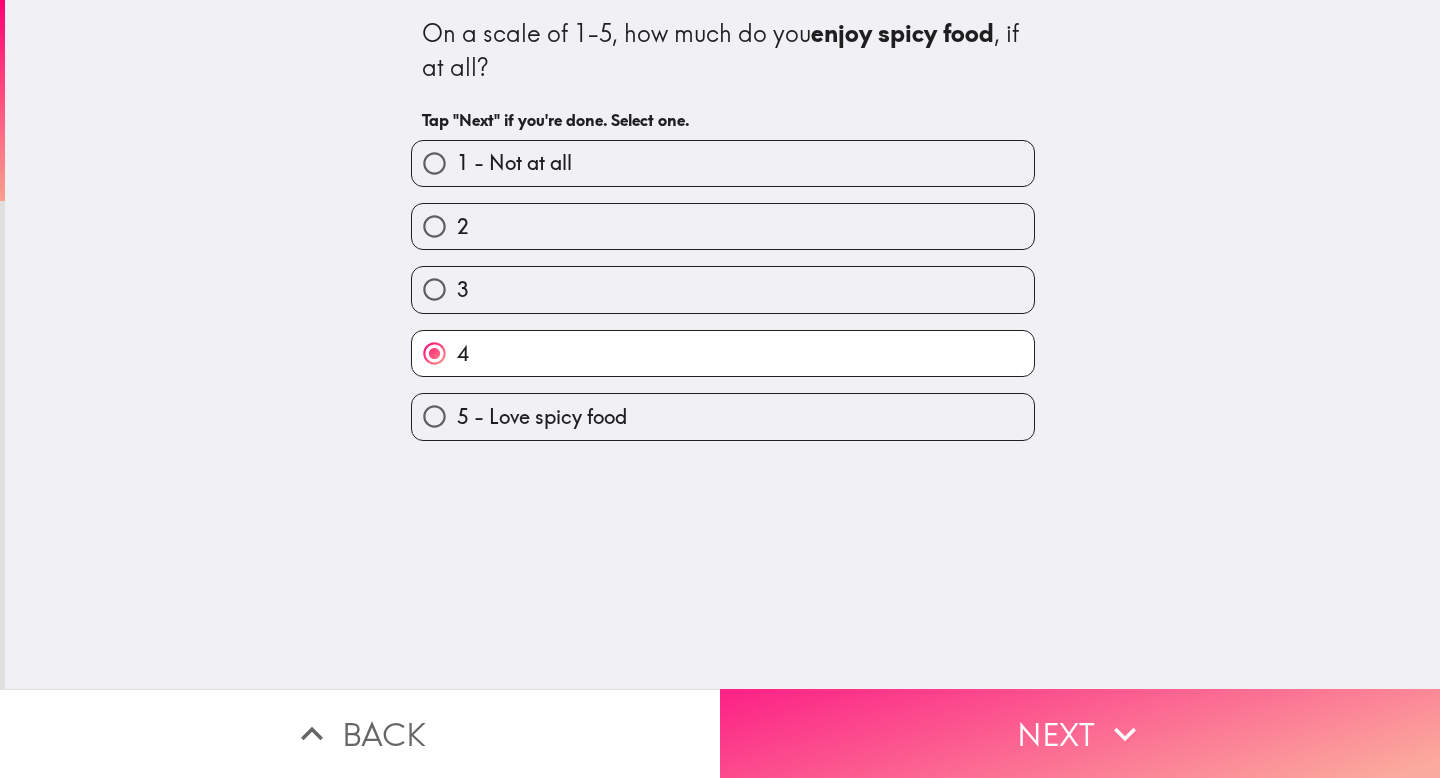 click on "Next" at bounding box center [1080, 733] 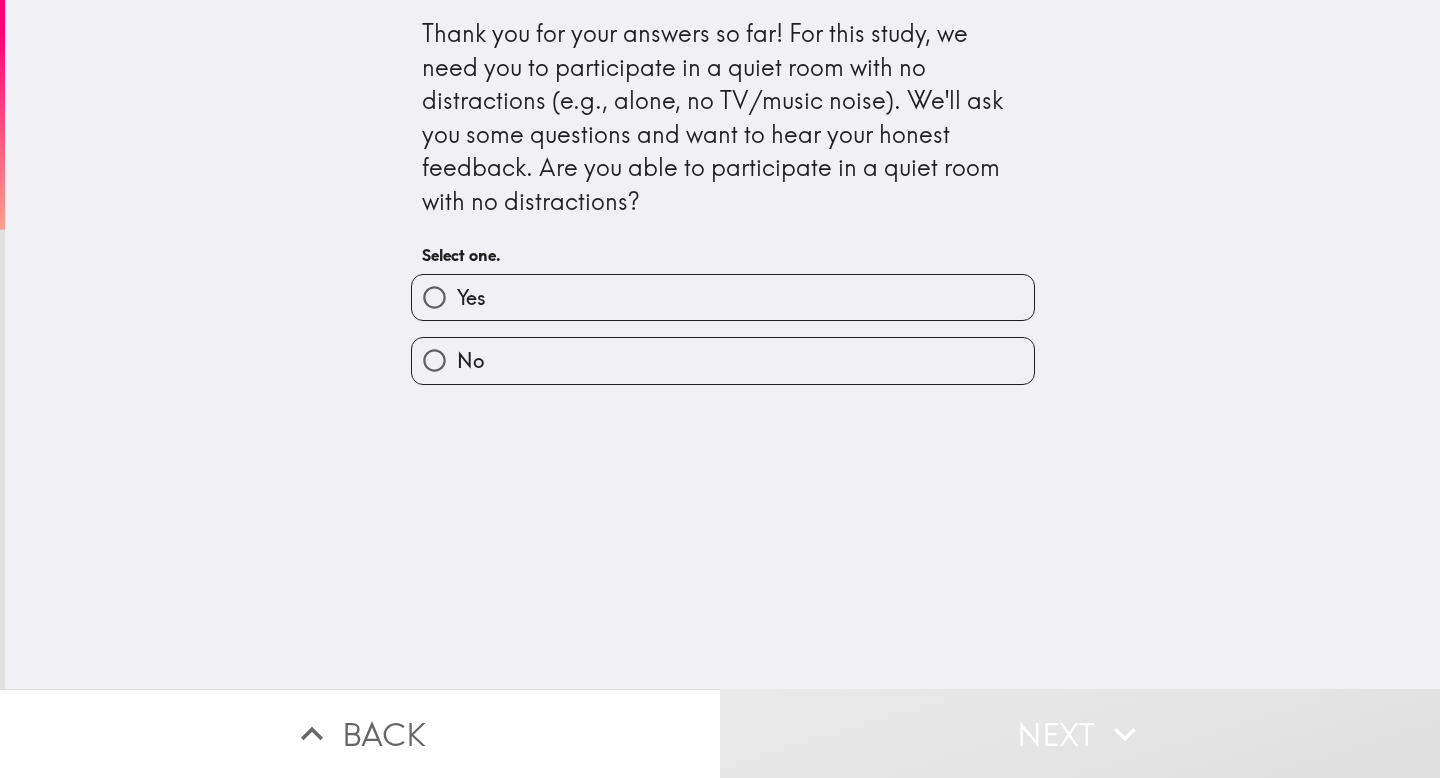 click on "Yes" at bounding box center (723, 297) 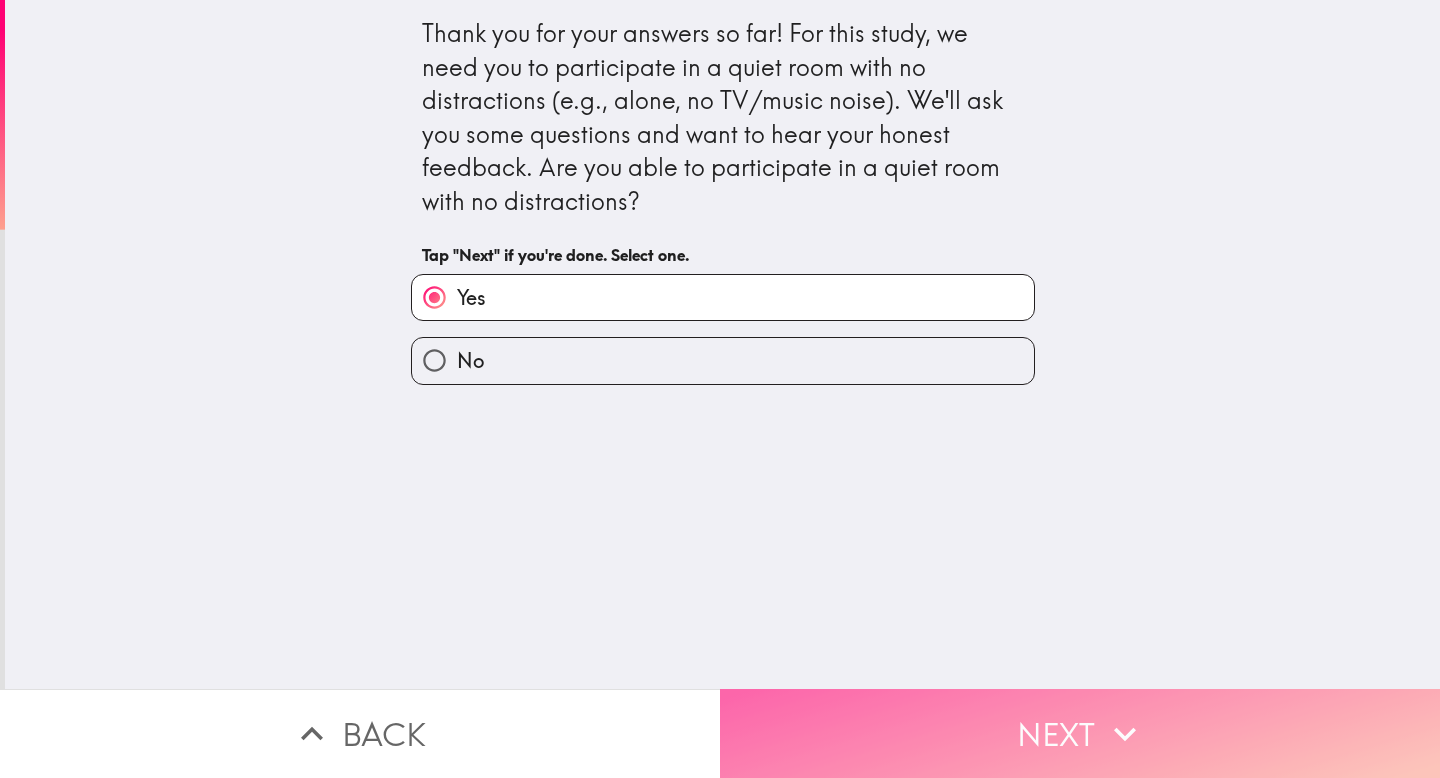 click on "Next" at bounding box center (1080, 733) 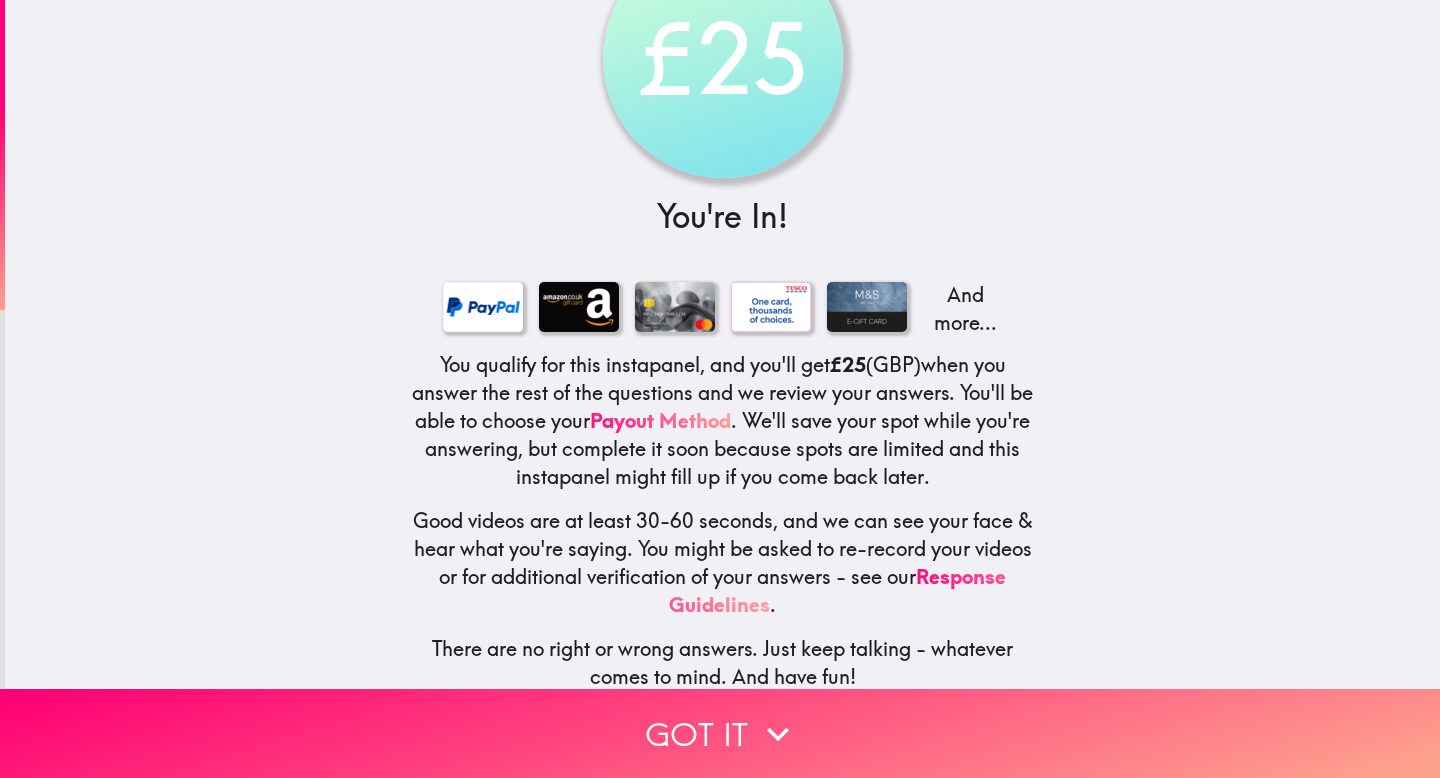 scroll, scrollTop: 112, scrollLeft: 0, axis: vertical 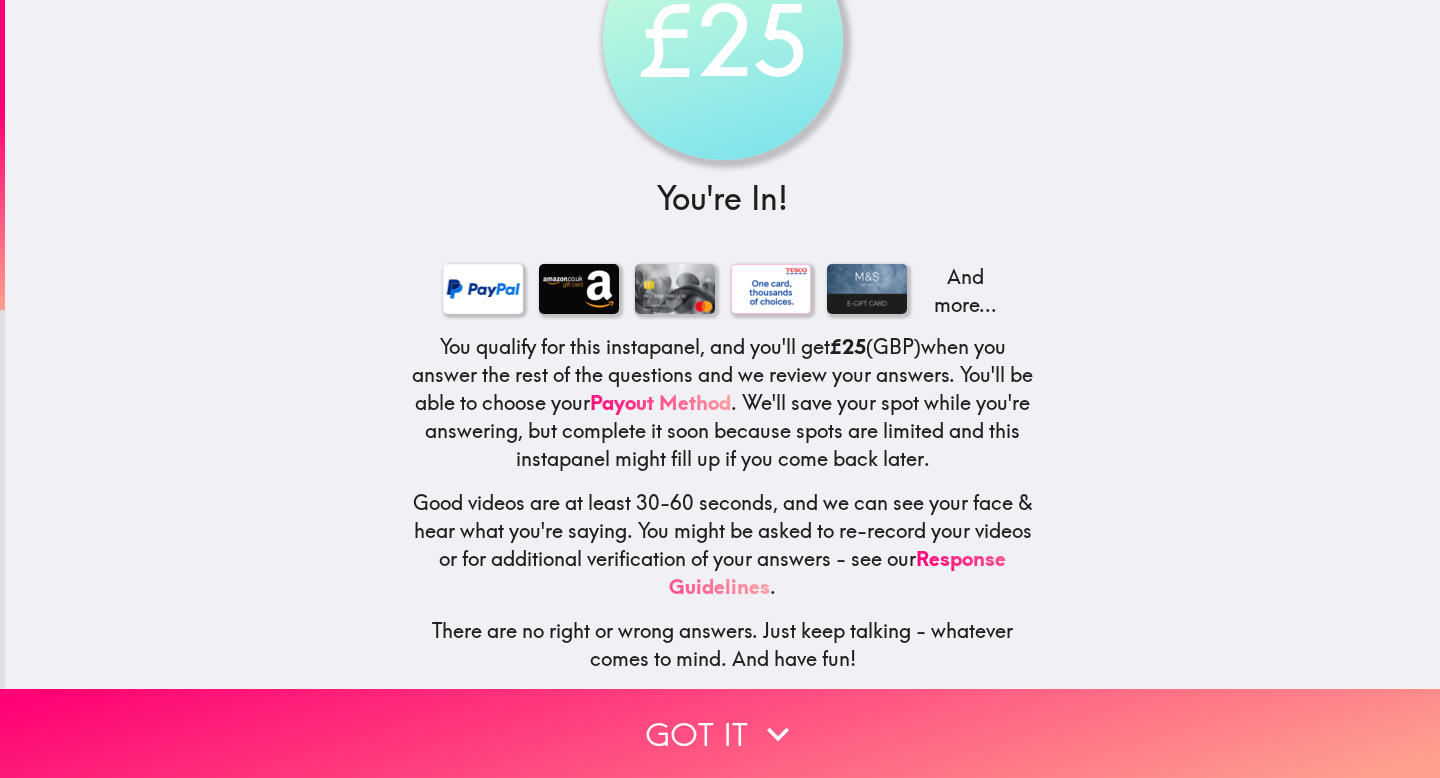 click on "And more..." at bounding box center (963, 291) 